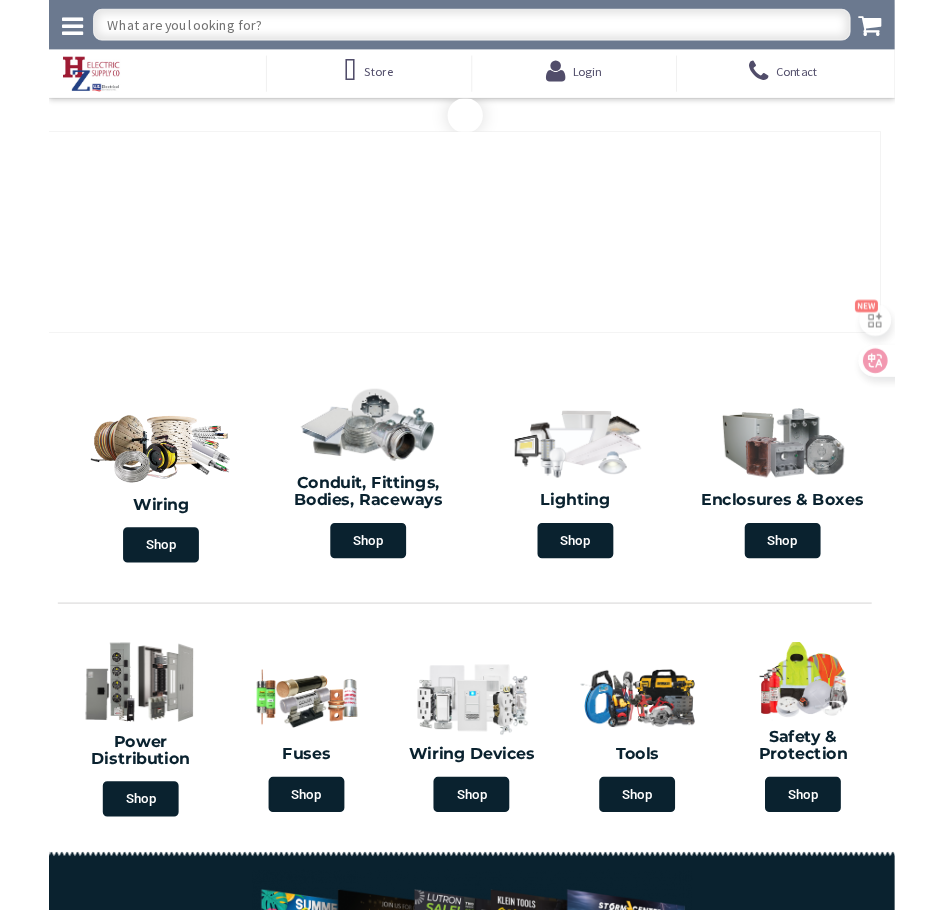 scroll, scrollTop: 0, scrollLeft: 0, axis: both 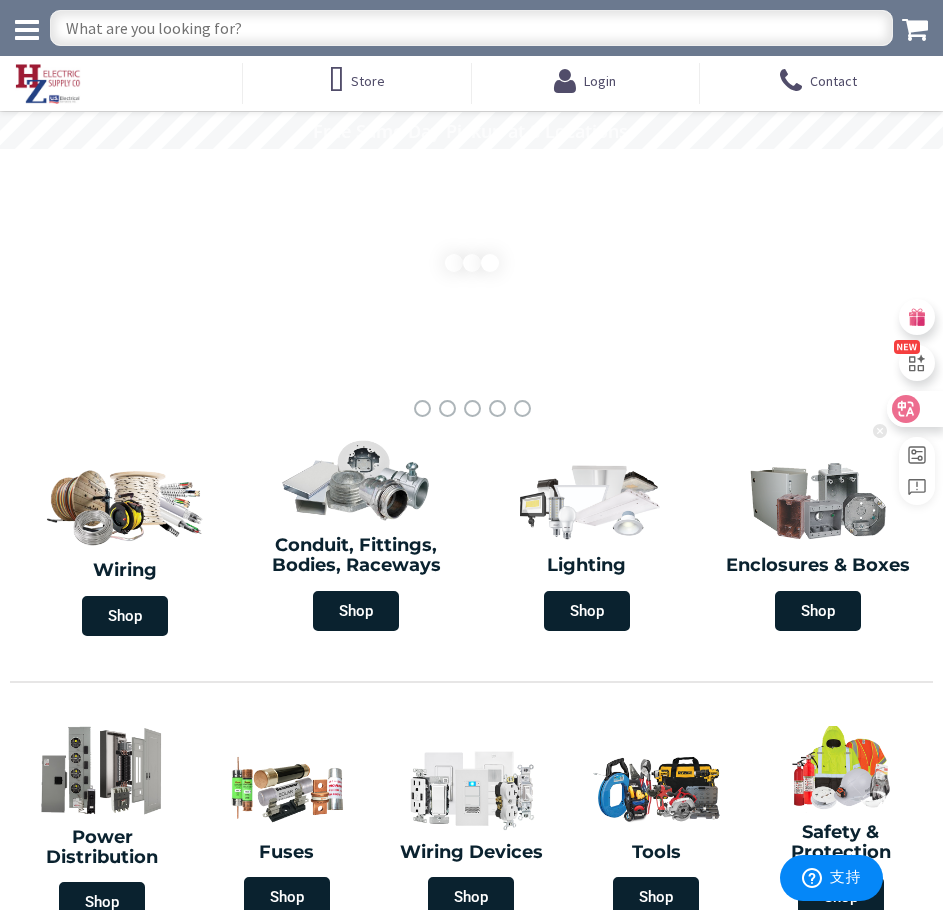 click at bounding box center (914, 409) 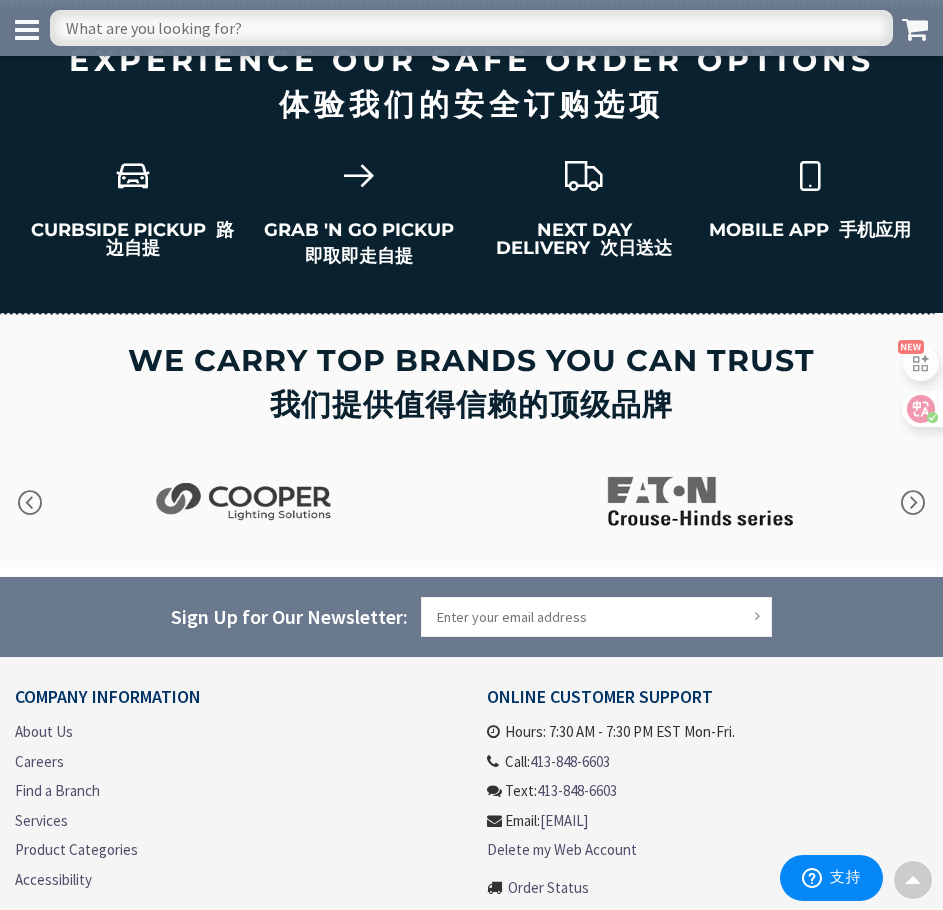 scroll, scrollTop: 3286, scrollLeft: 0, axis: vertical 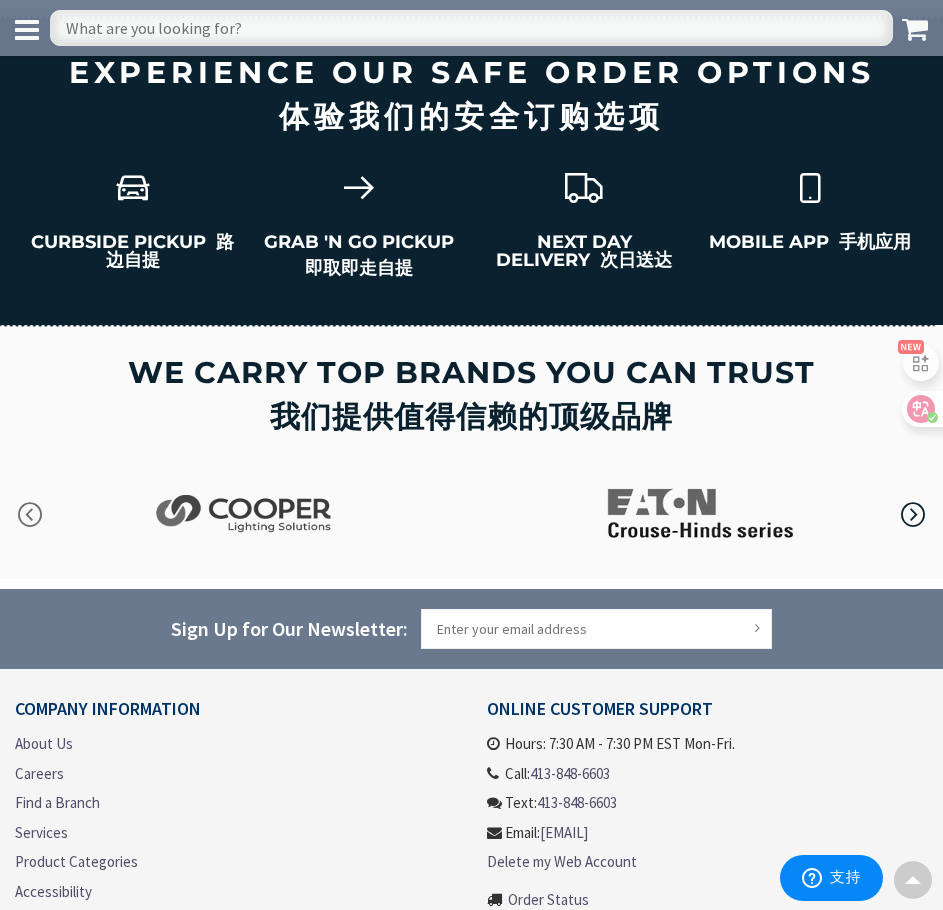 click at bounding box center [913, 515] 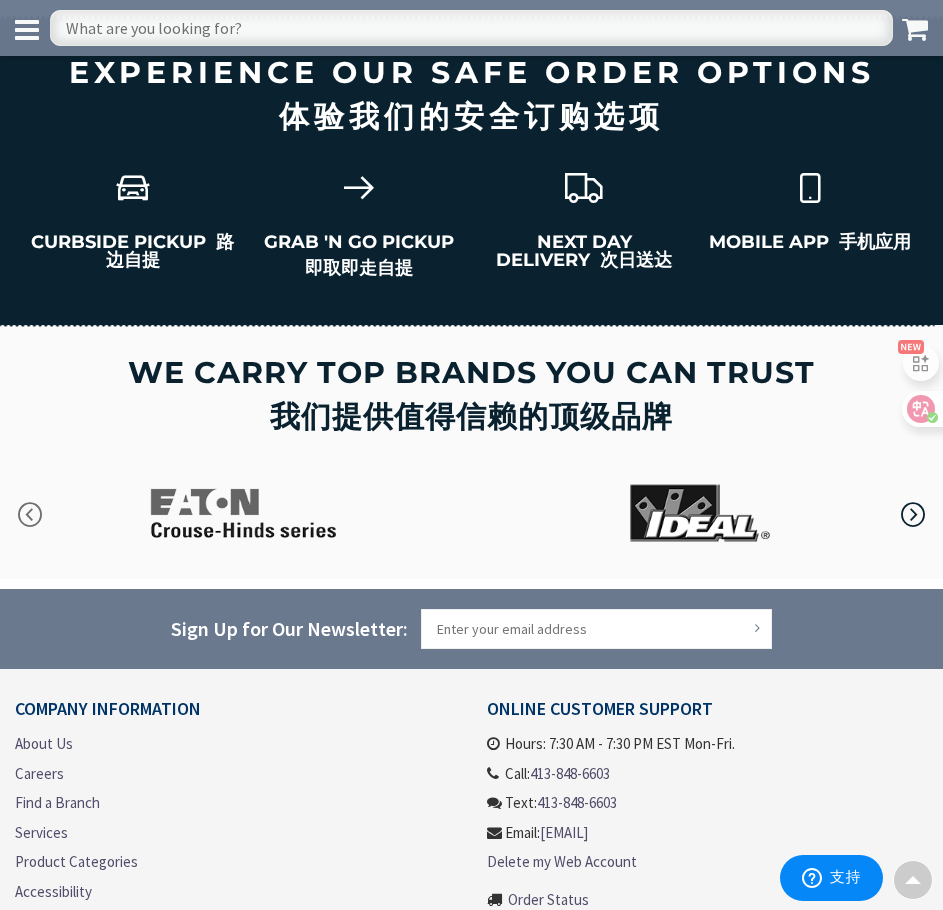 click at bounding box center (913, 515) 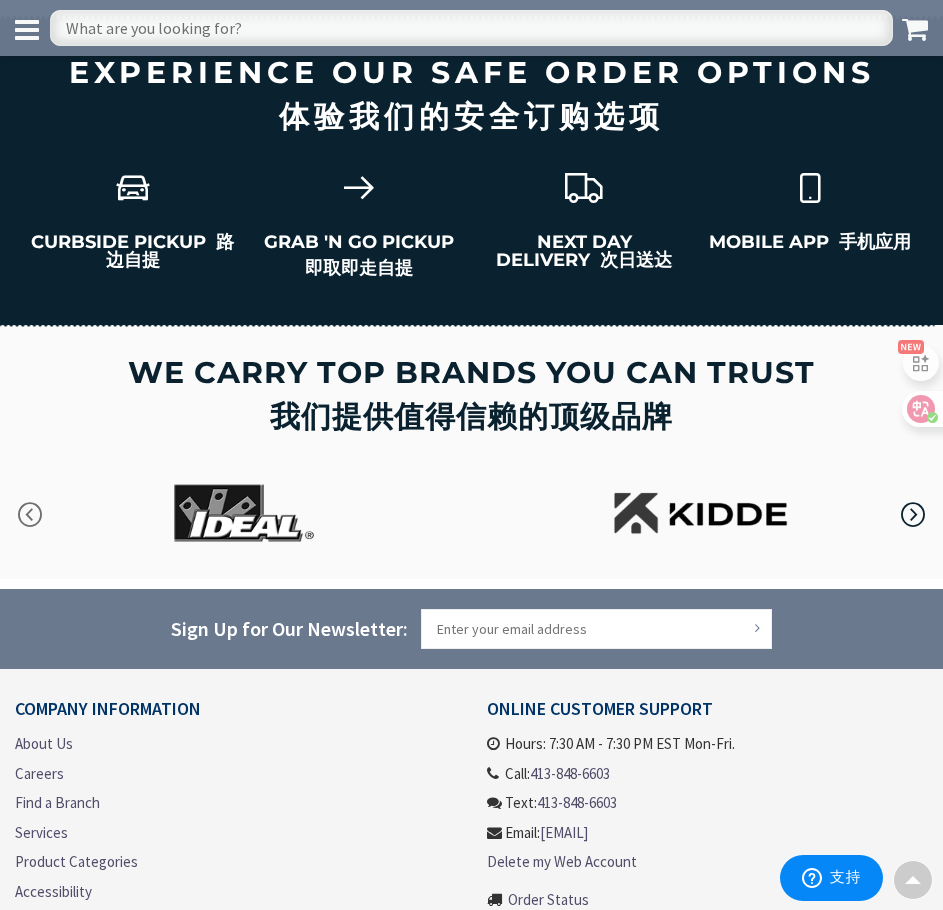 click at bounding box center (913, 515) 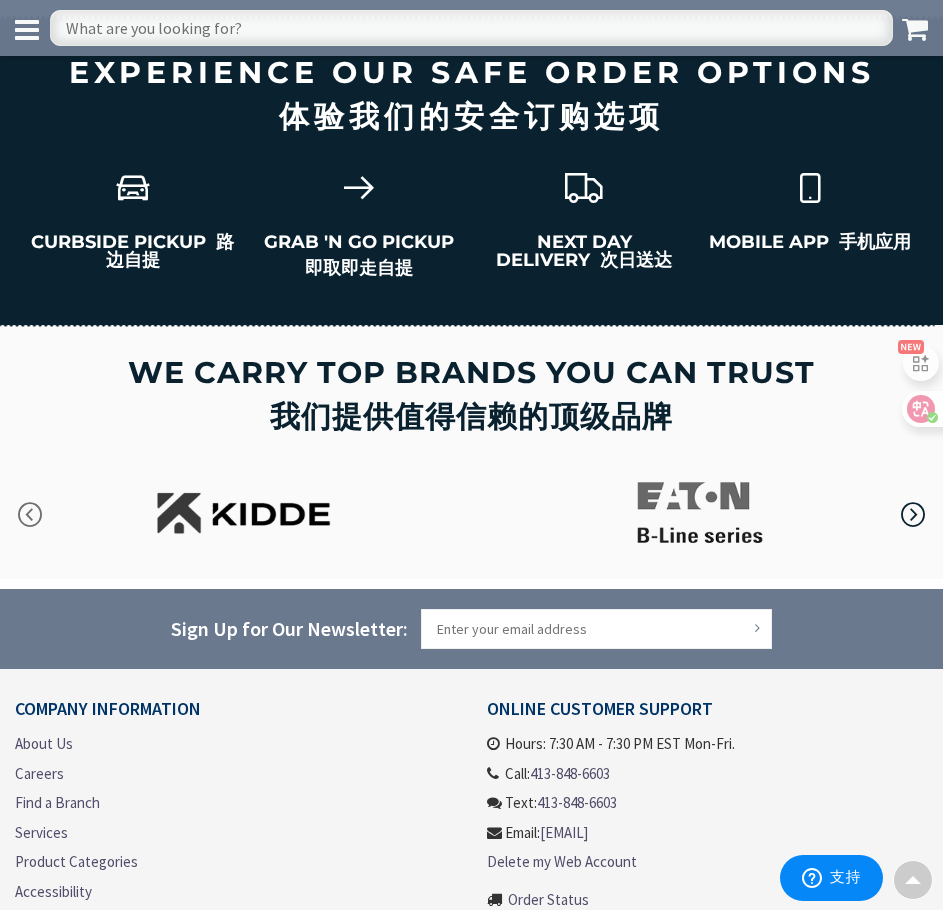 click at bounding box center [913, 515] 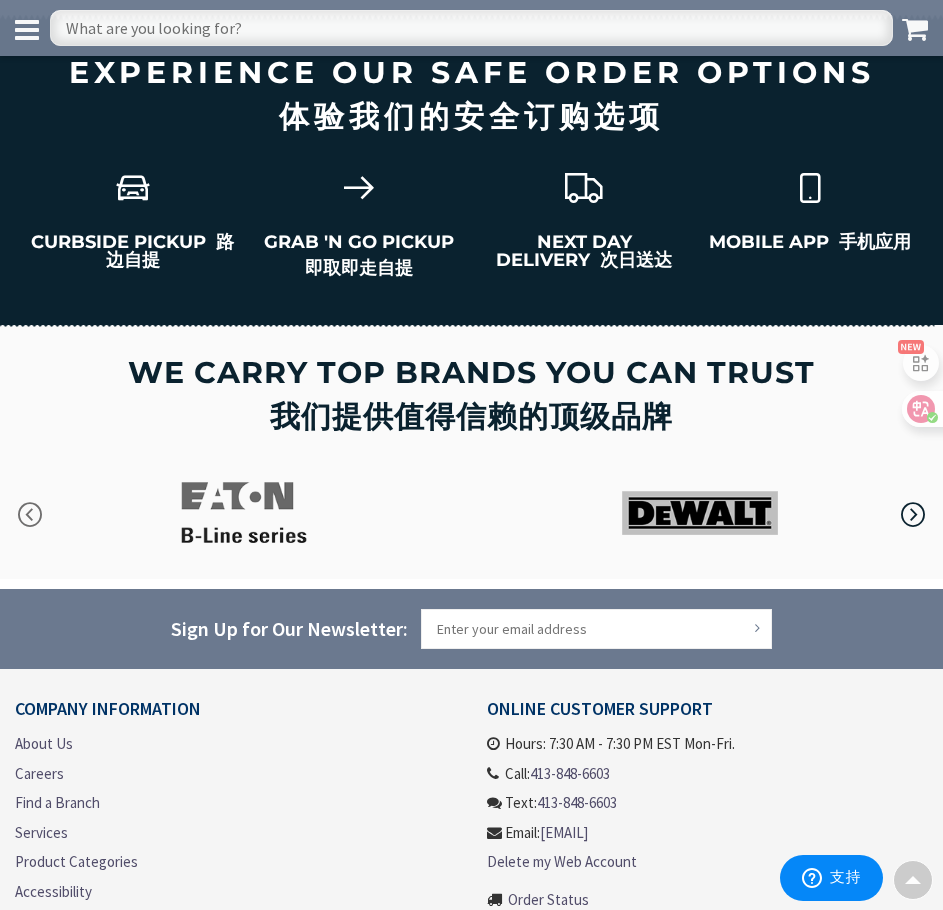 click at bounding box center (913, 515) 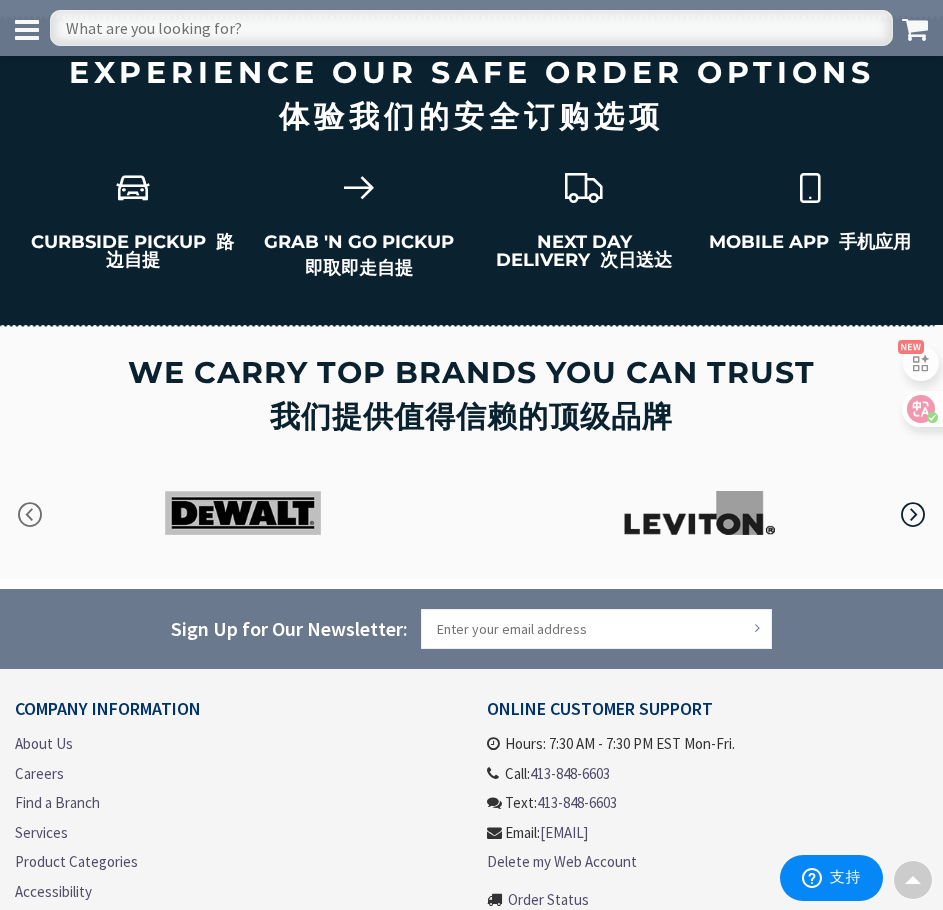 click at bounding box center (913, 515) 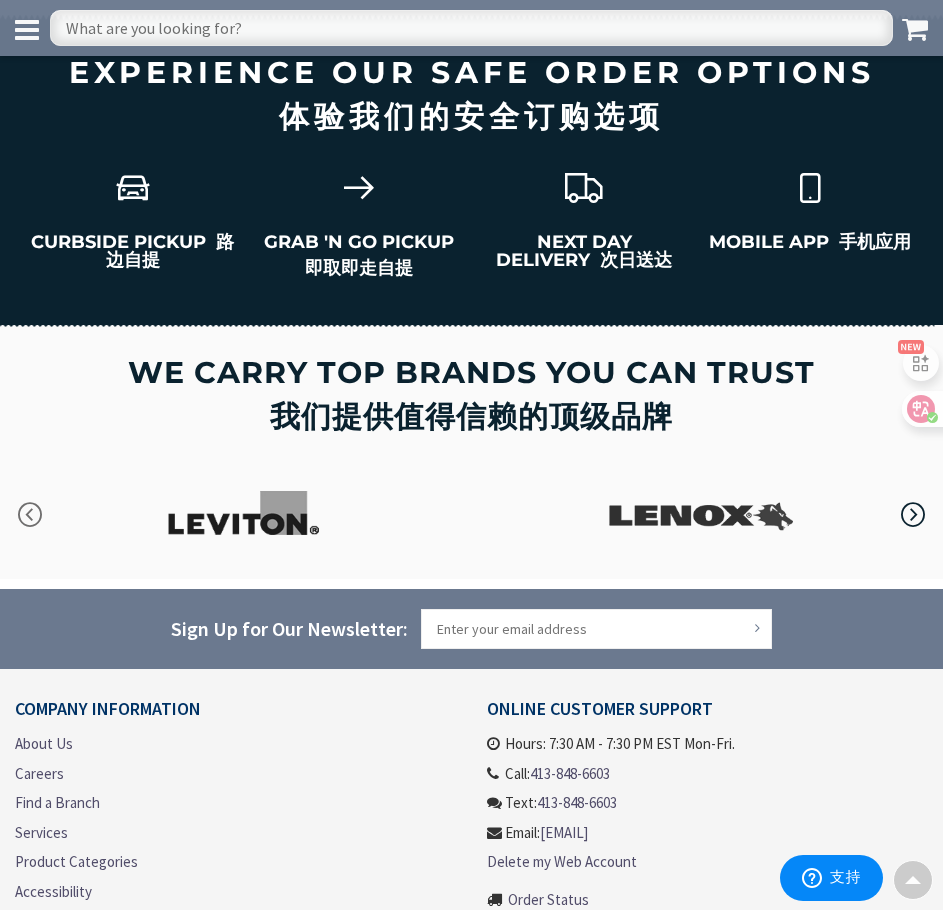 click at bounding box center [913, 515] 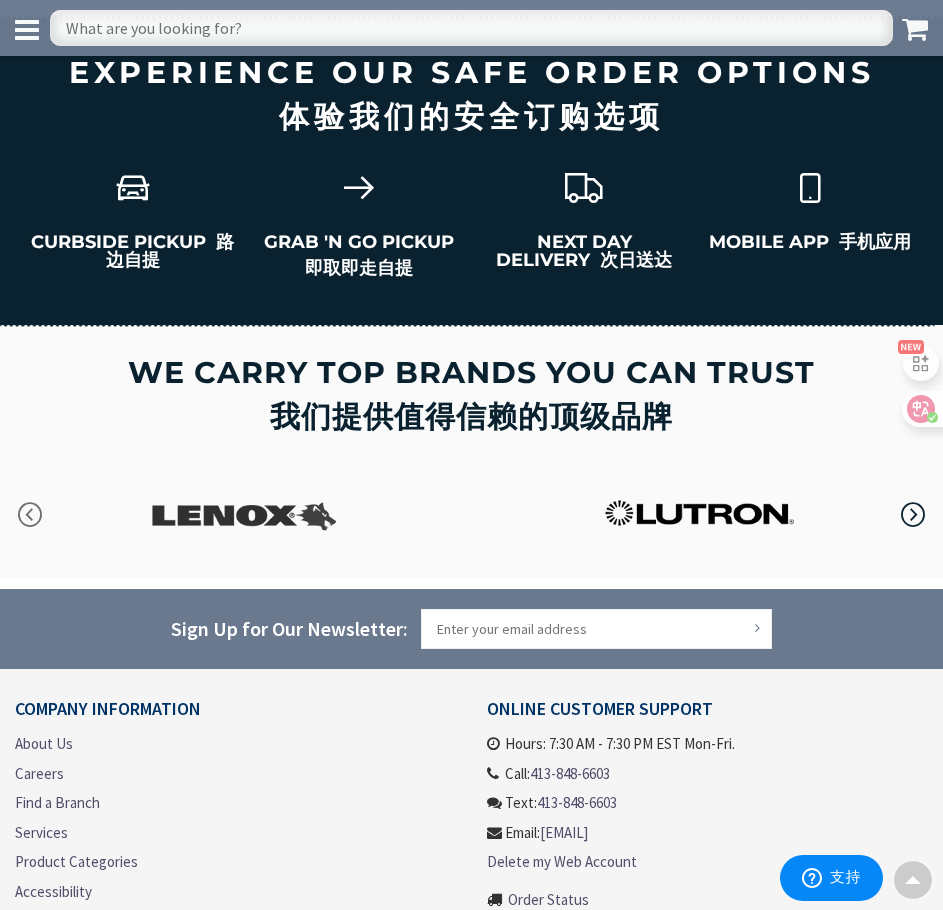 click at bounding box center (913, 515) 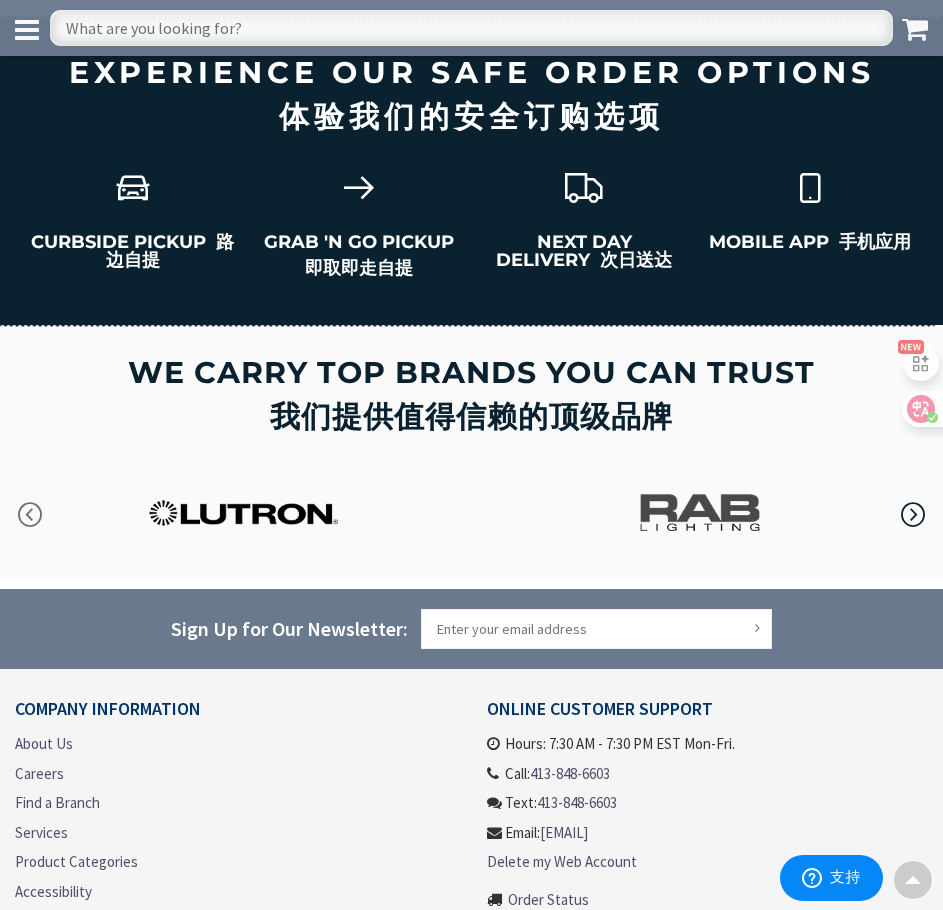 click at bounding box center (913, 515) 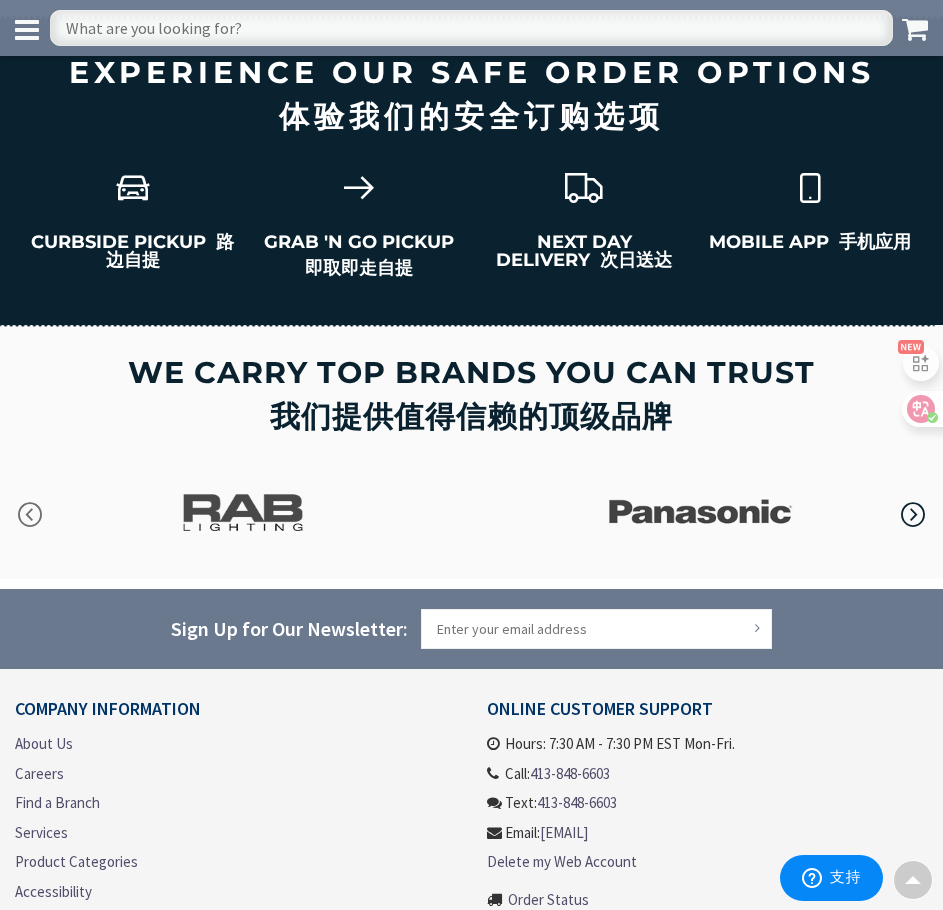 click at bounding box center (913, 515) 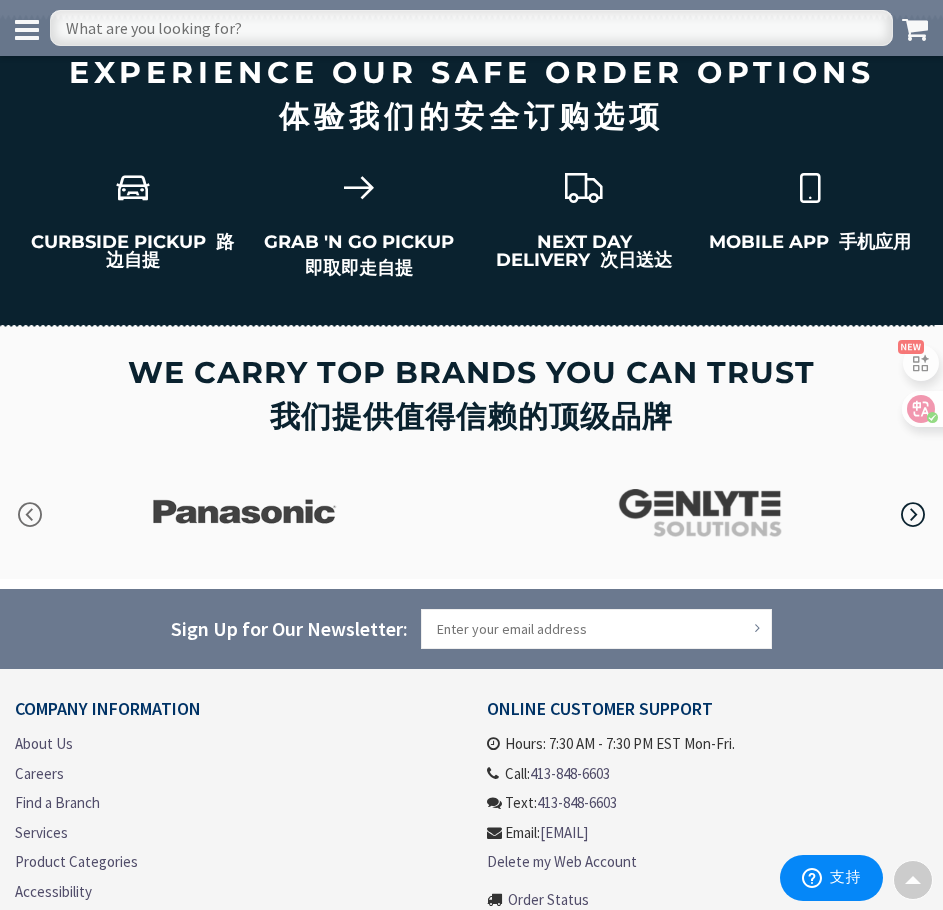 click at bounding box center (913, 515) 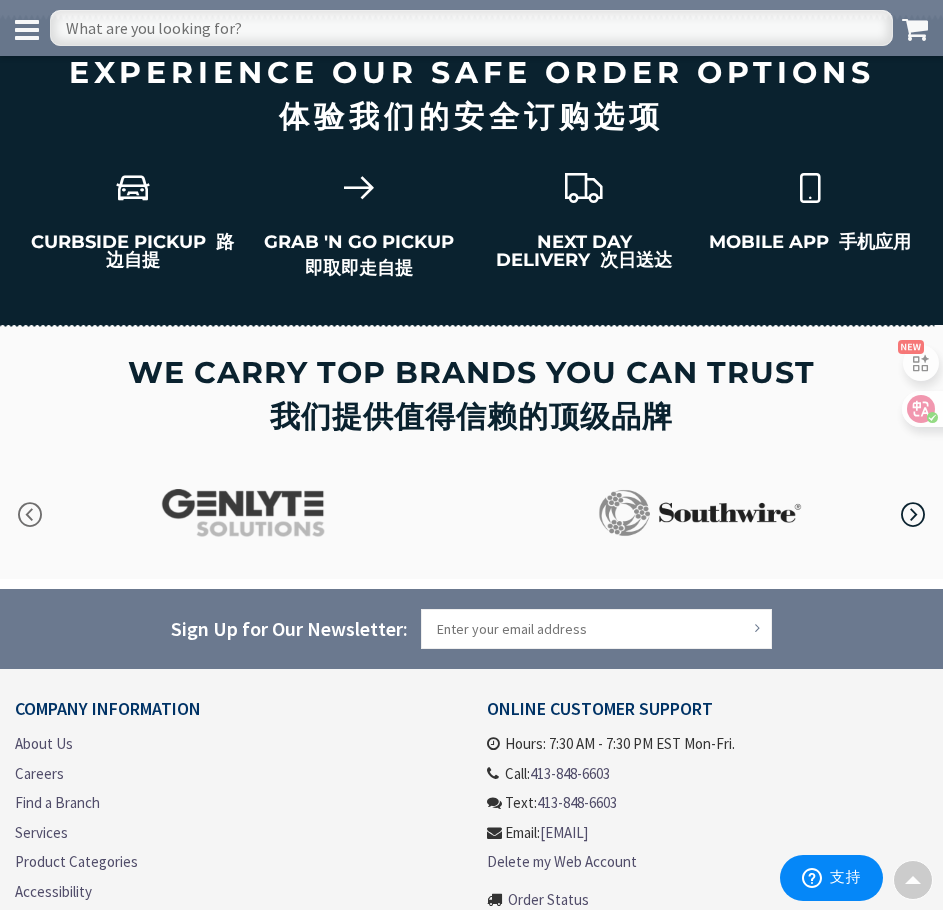 click at bounding box center [913, 515] 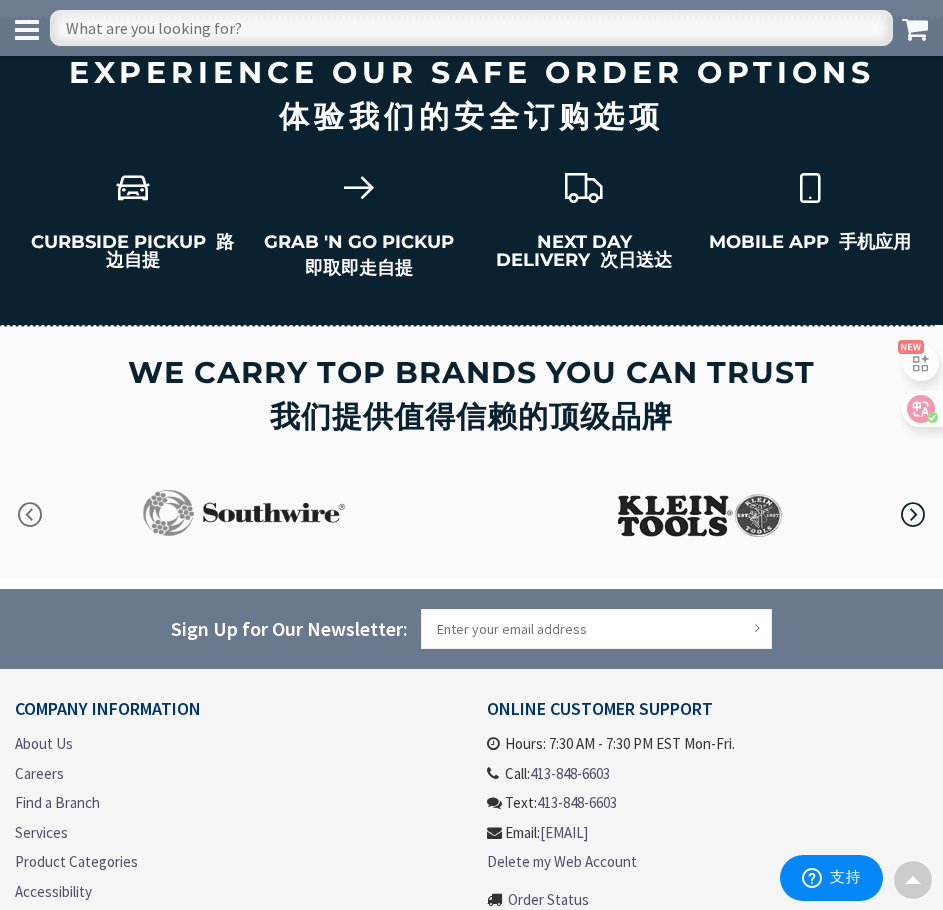 click at bounding box center (913, 515) 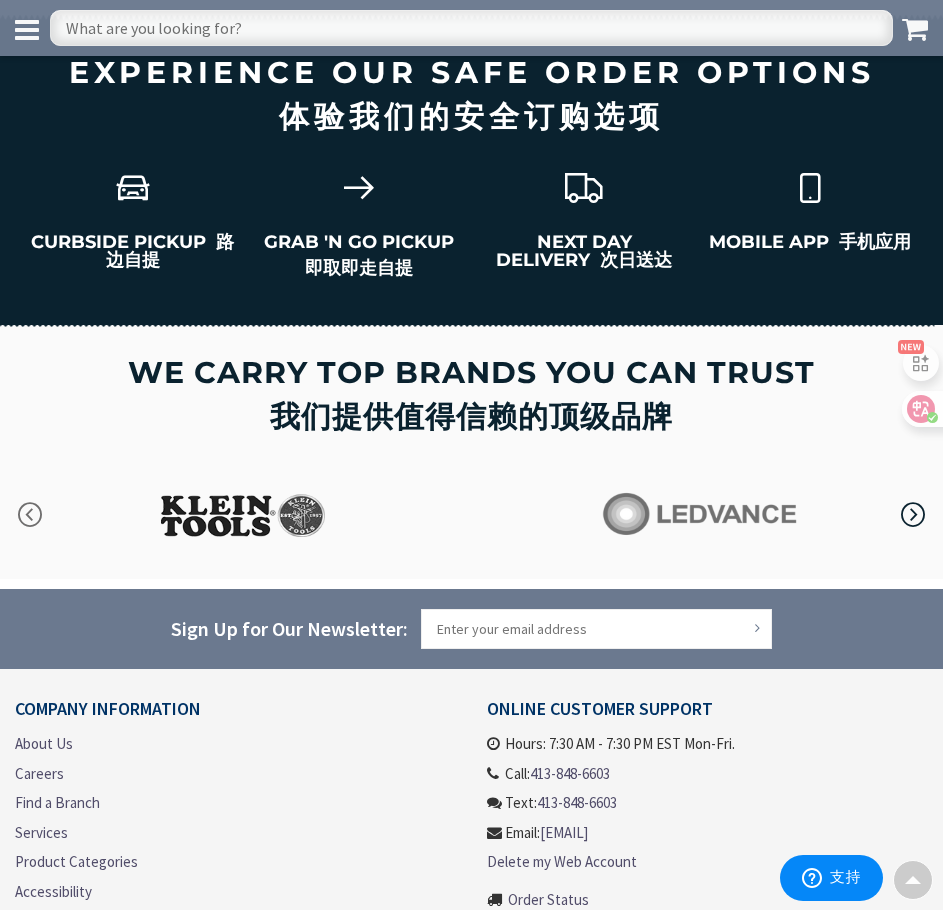 click at bounding box center [913, 515] 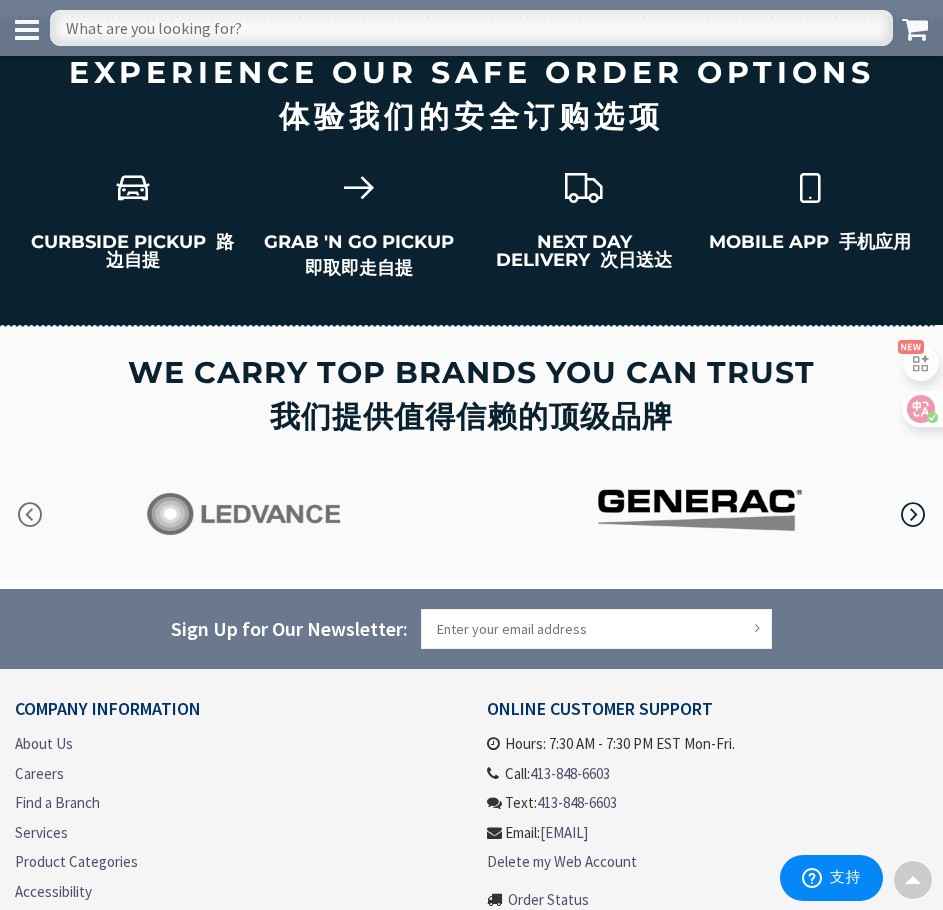 click at bounding box center [913, 515] 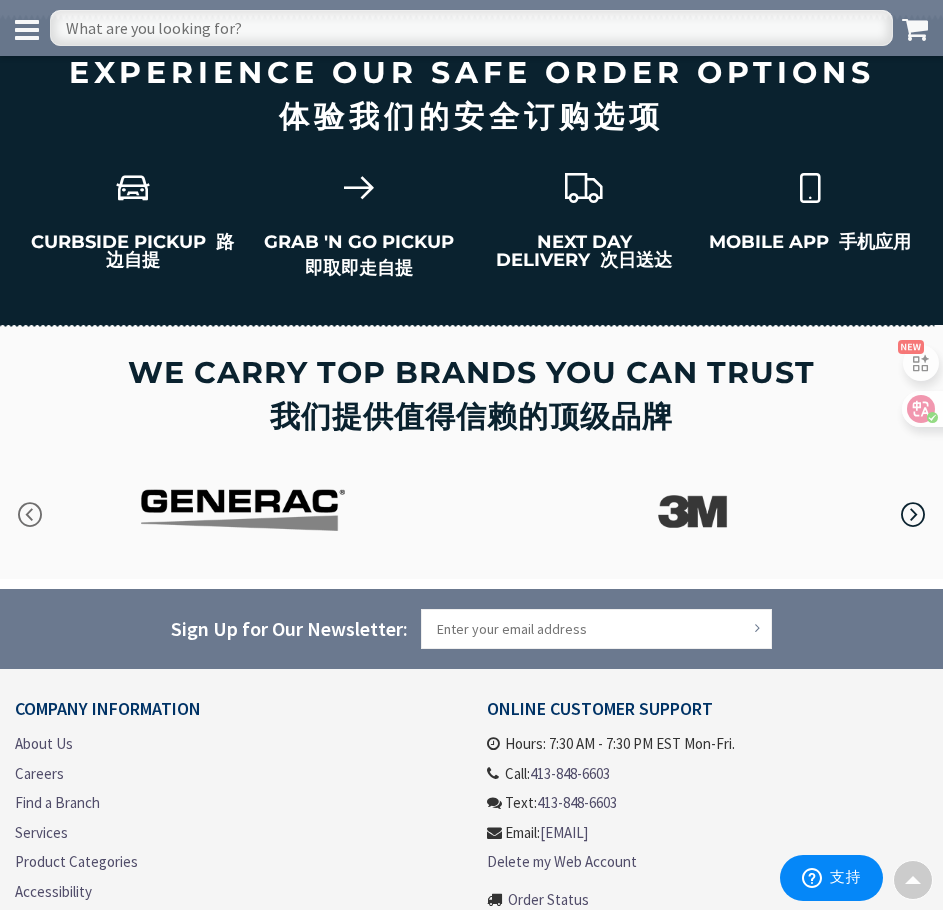 click at bounding box center [913, 515] 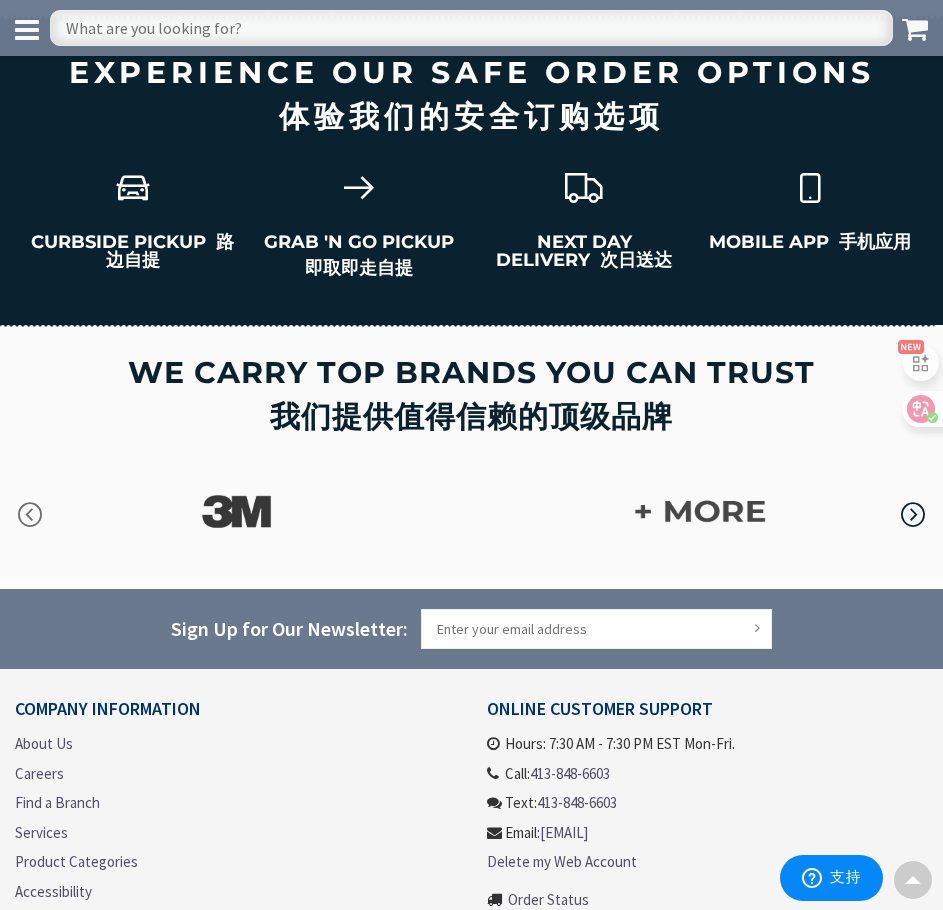 click at bounding box center (913, 515) 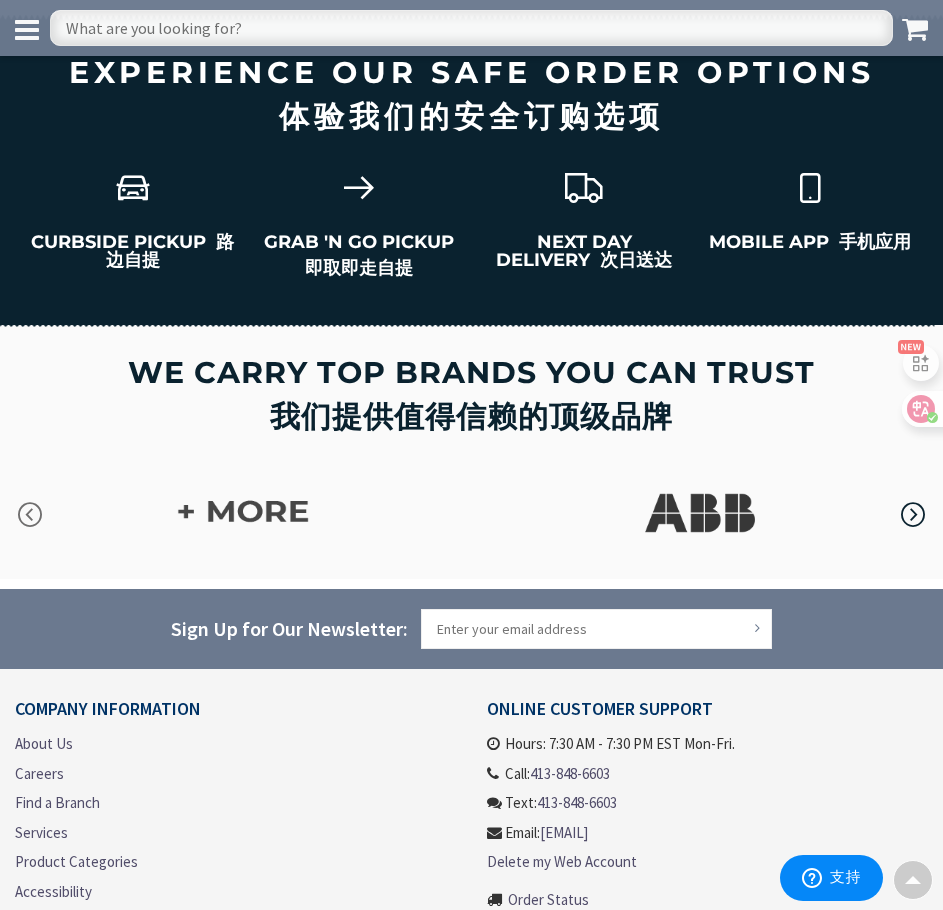click at bounding box center (913, 515) 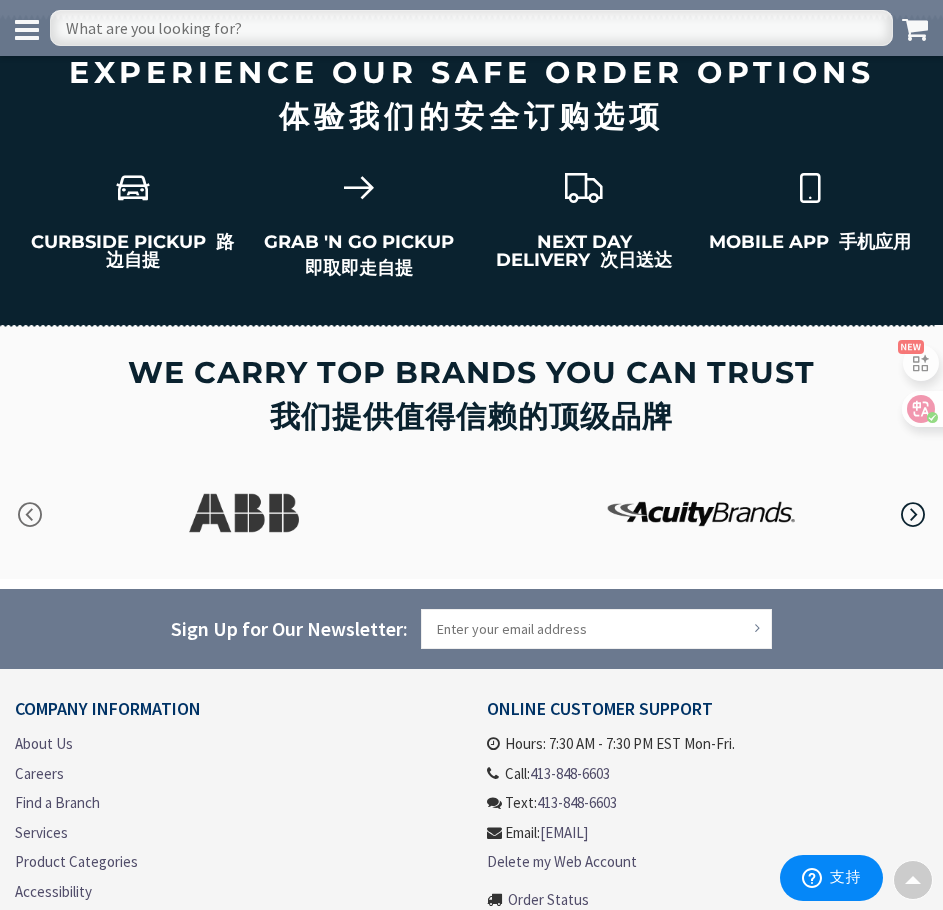 click at bounding box center [913, 515] 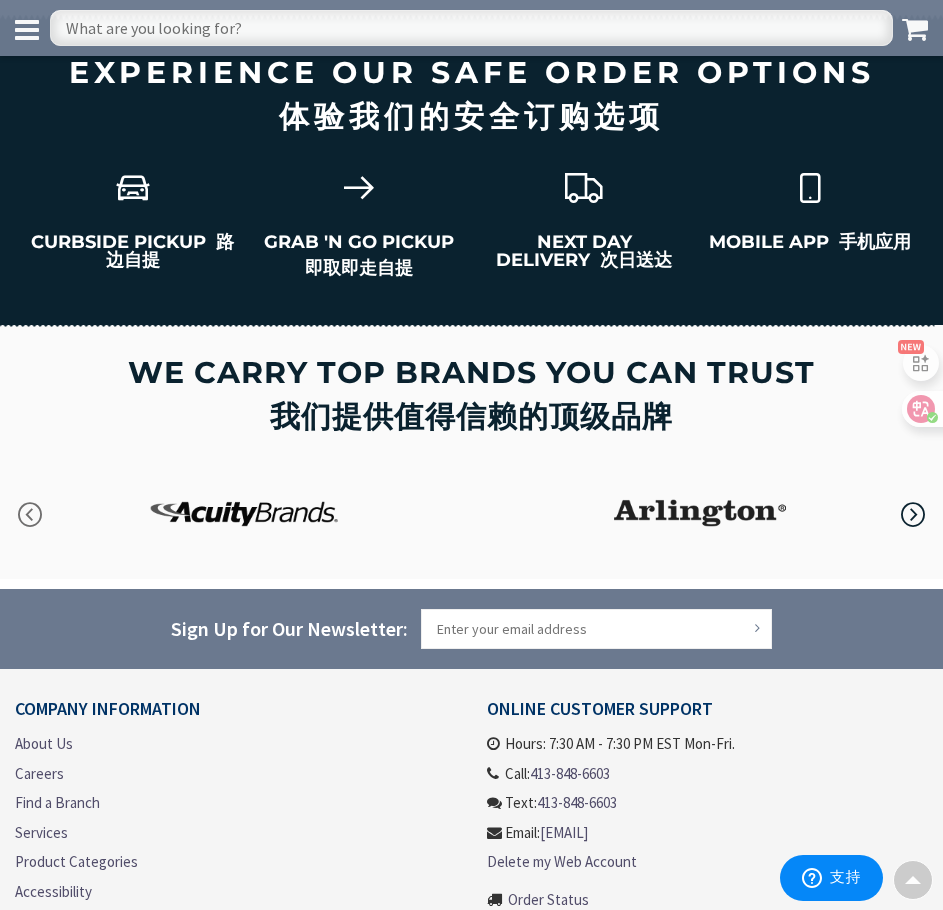 click at bounding box center (913, 515) 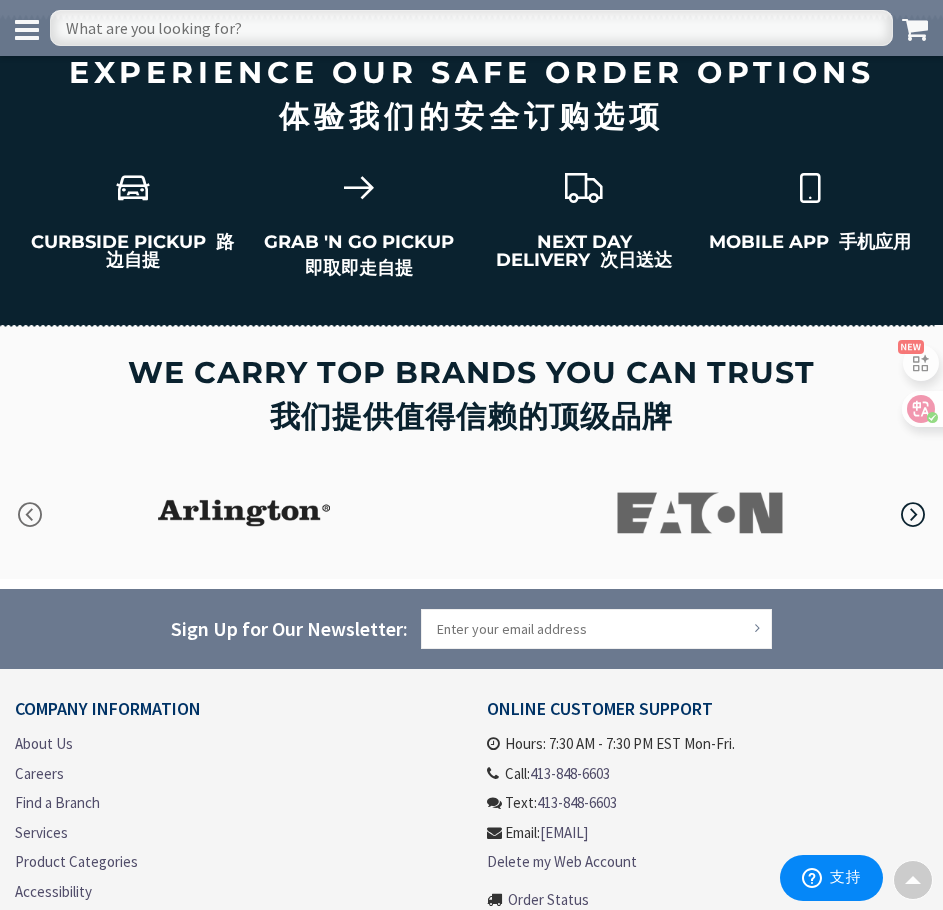 click at bounding box center (913, 515) 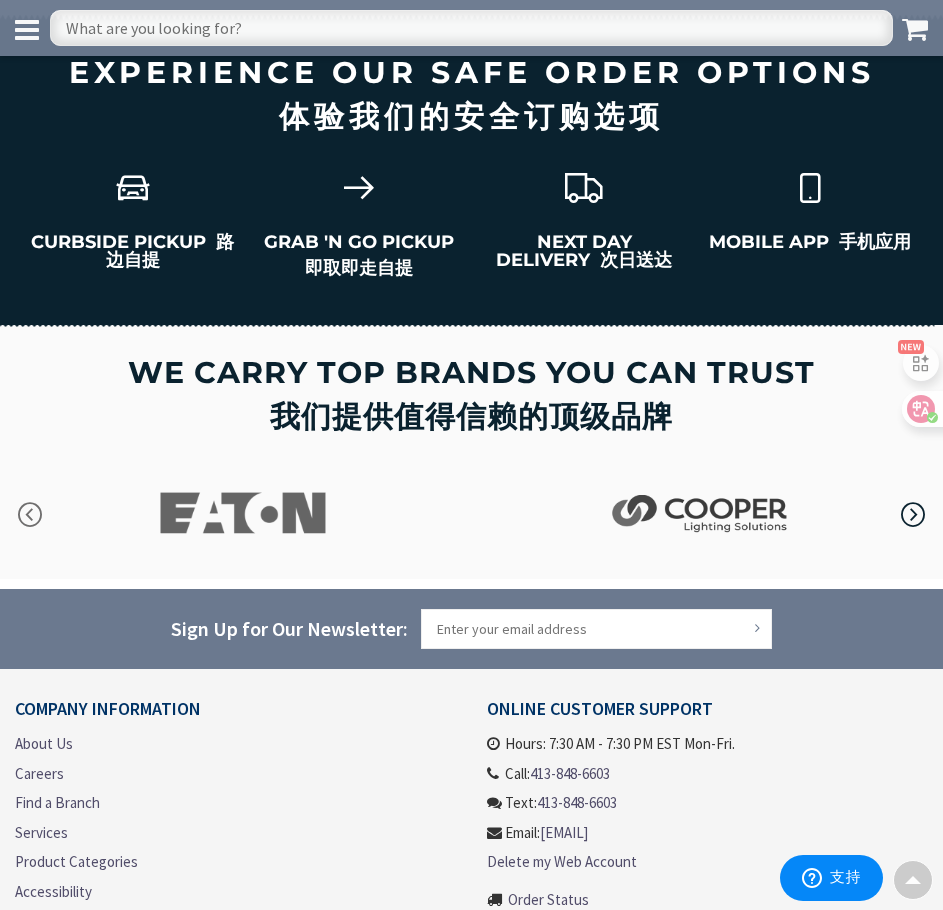 click at bounding box center [913, 515] 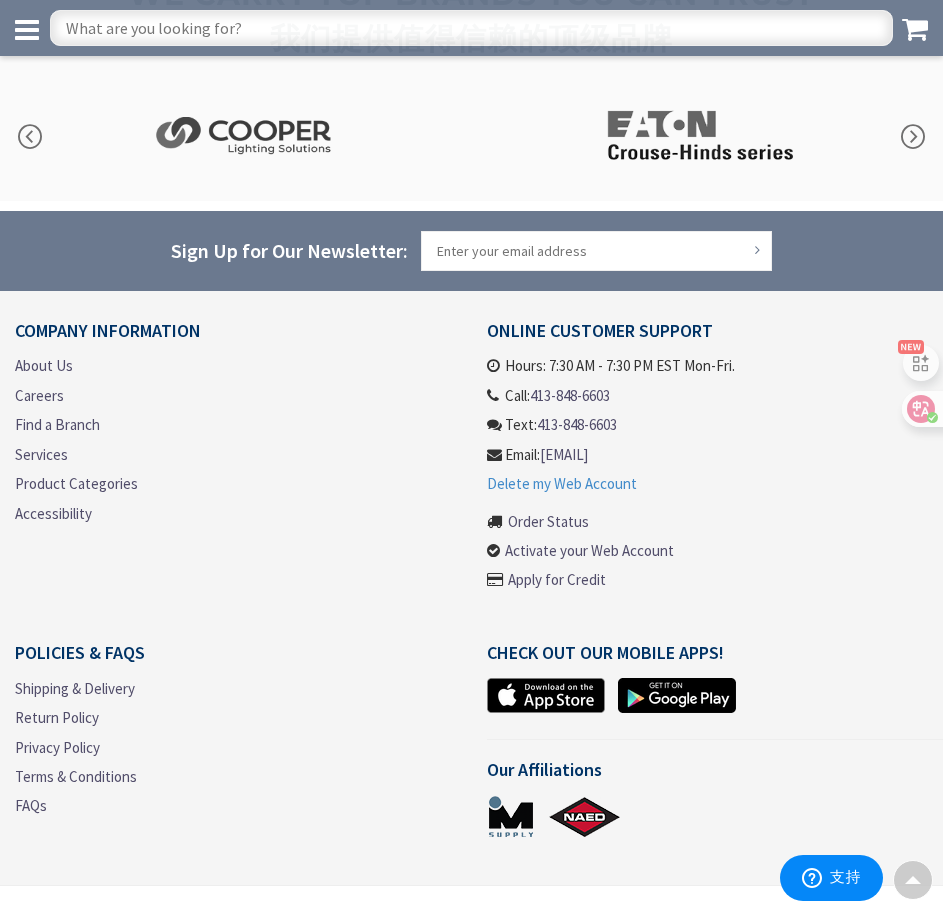 scroll, scrollTop: 3686, scrollLeft: 0, axis: vertical 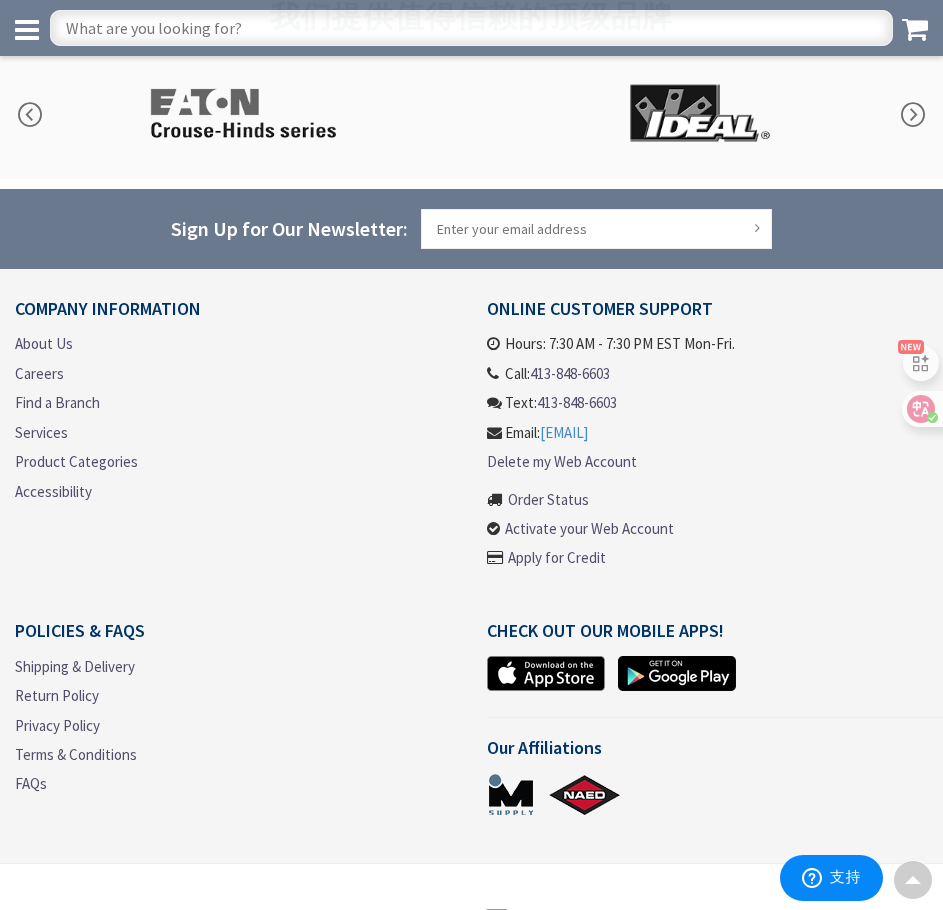 drag, startPoint x: 777, startPoint y: 449, endPoint x: 553, endPoint y: 461, distance: 224.3212 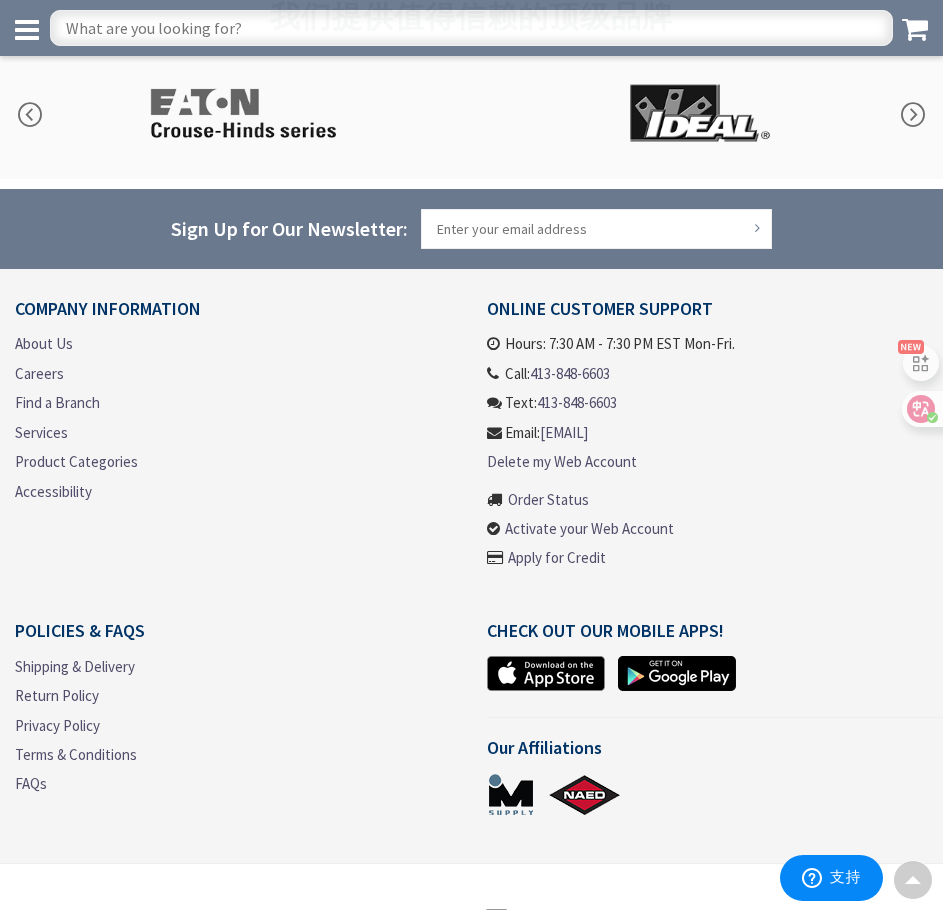 copy on "[EMAIL]" 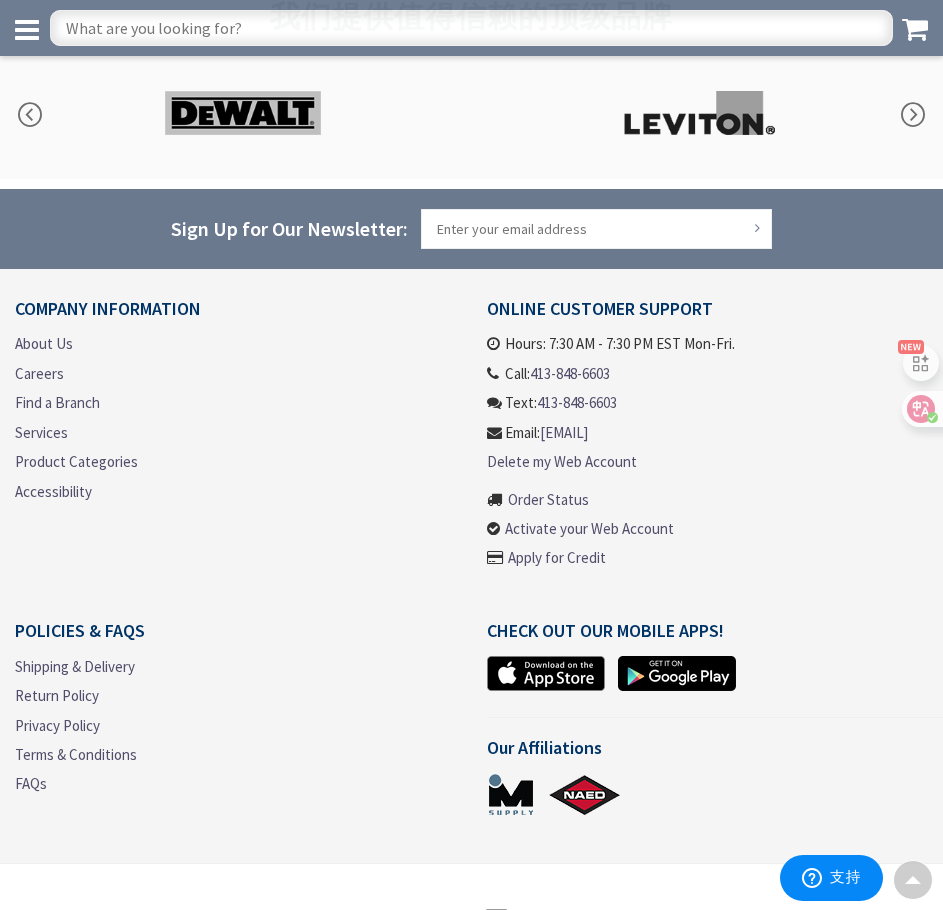click at bounding box center (471, 1014) 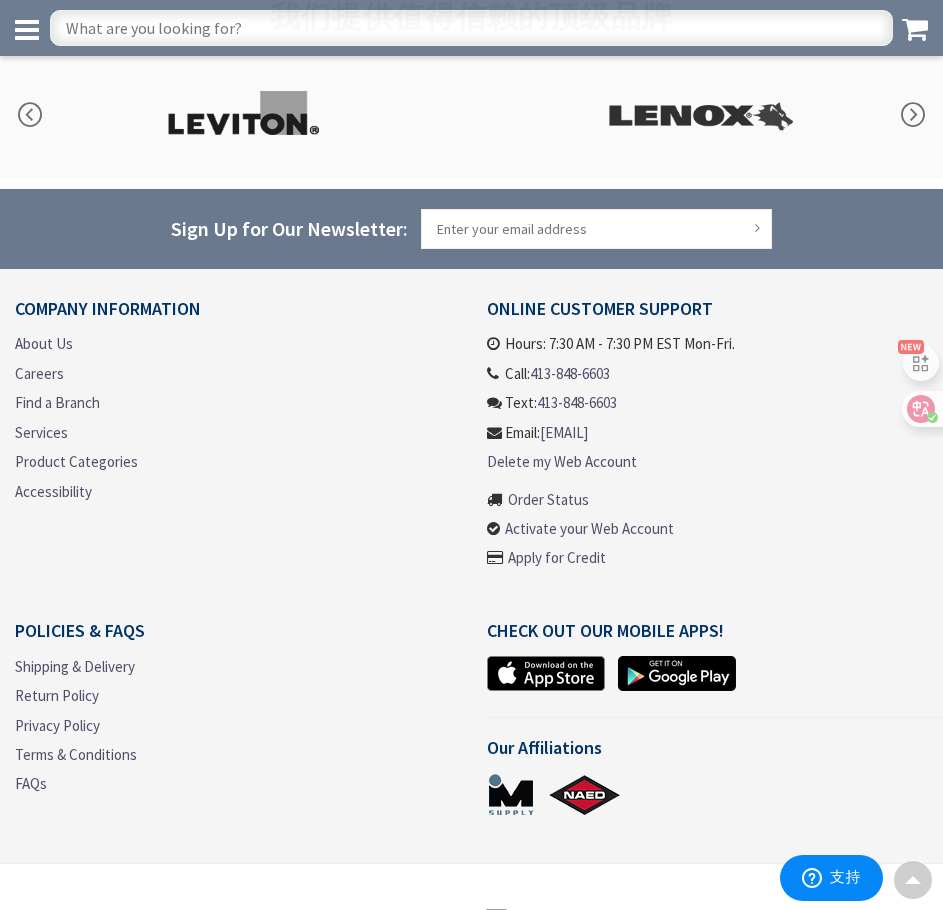 click on "31+ employees    31+ 员工" at bounding box center [150, 1268] 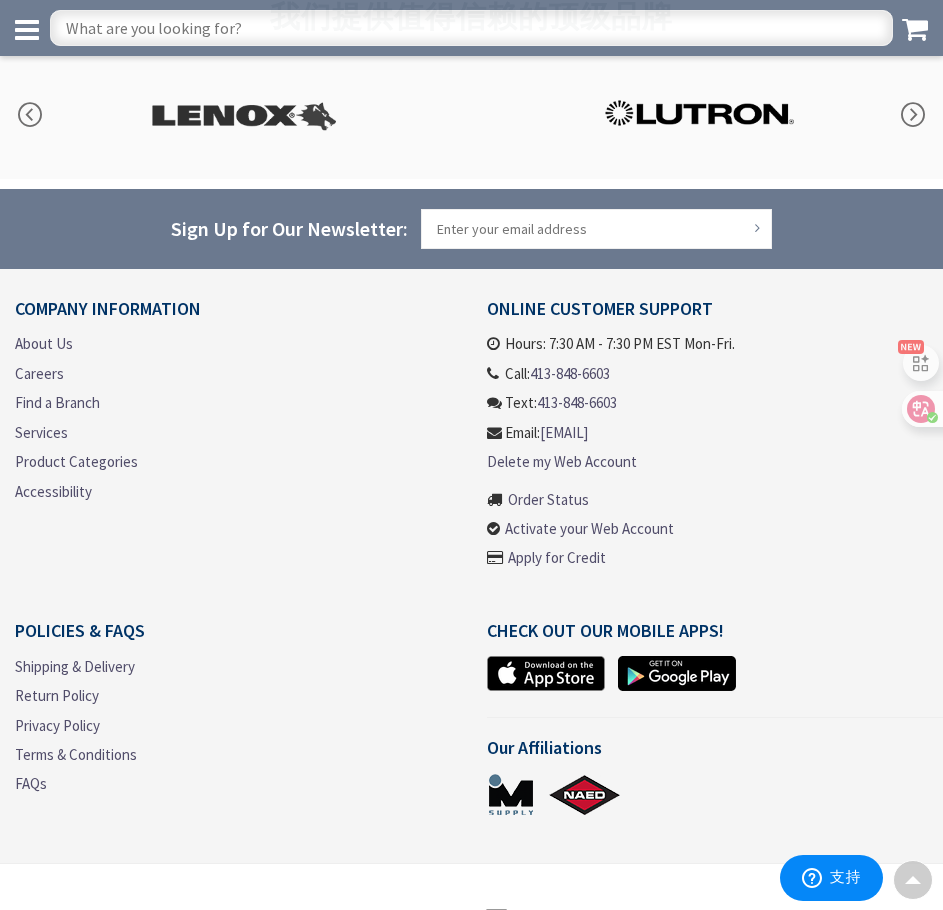 click on "All    全部" at bounding box center (51, 1075) 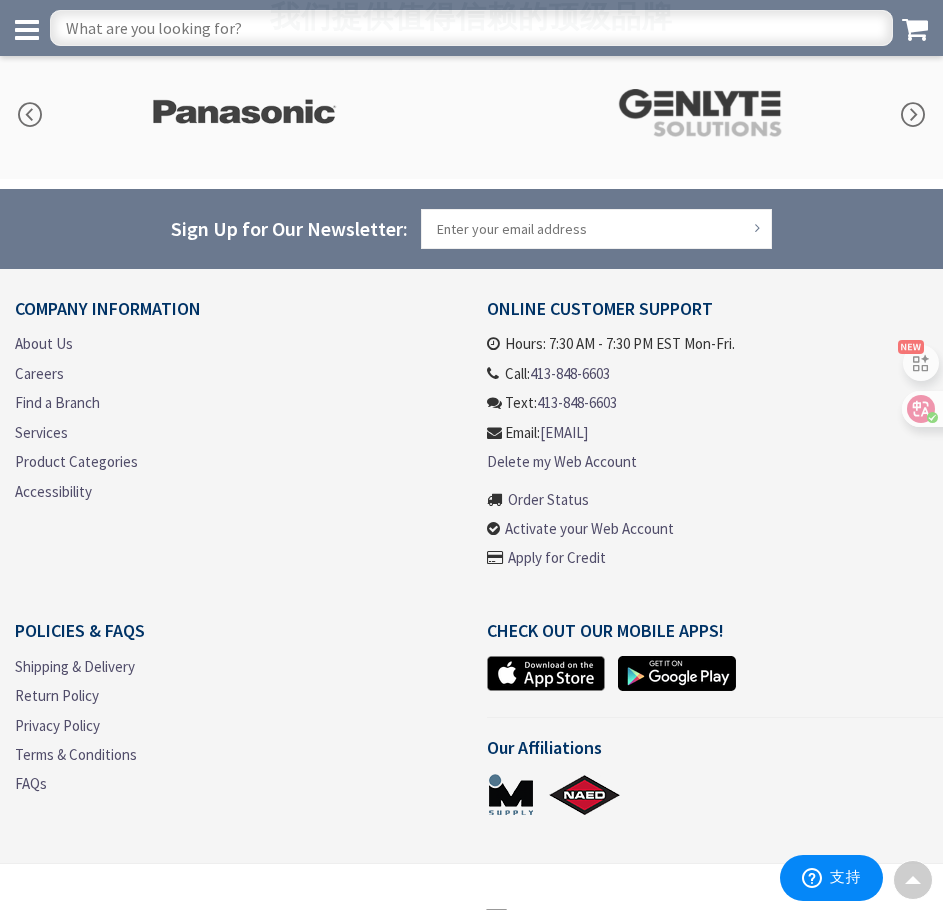 scroll, scrollTop: 0, scrollLeft: 0, axis: both 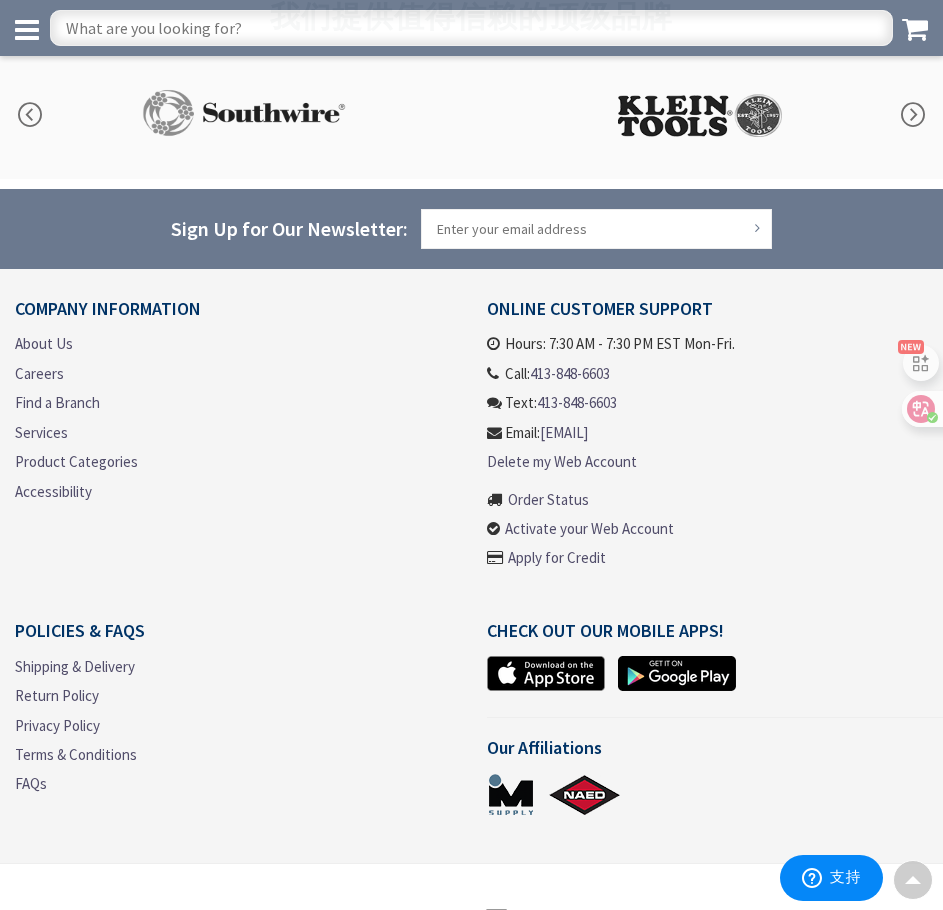 type on "P" 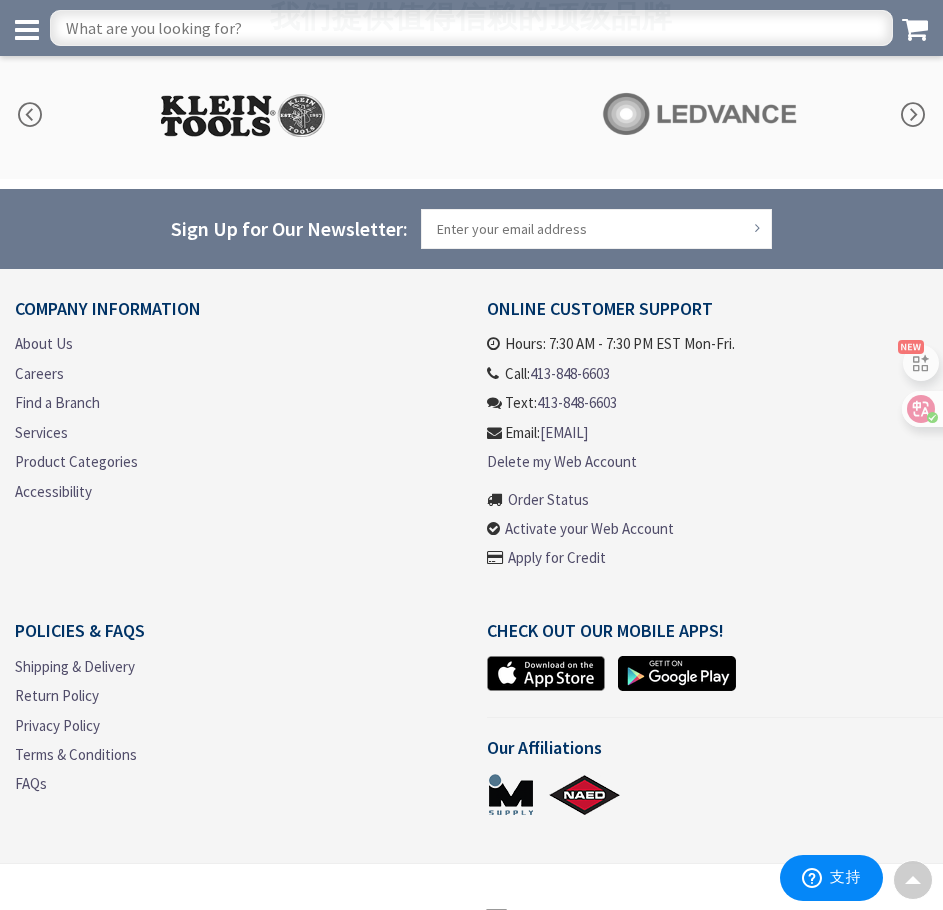 type on "b" 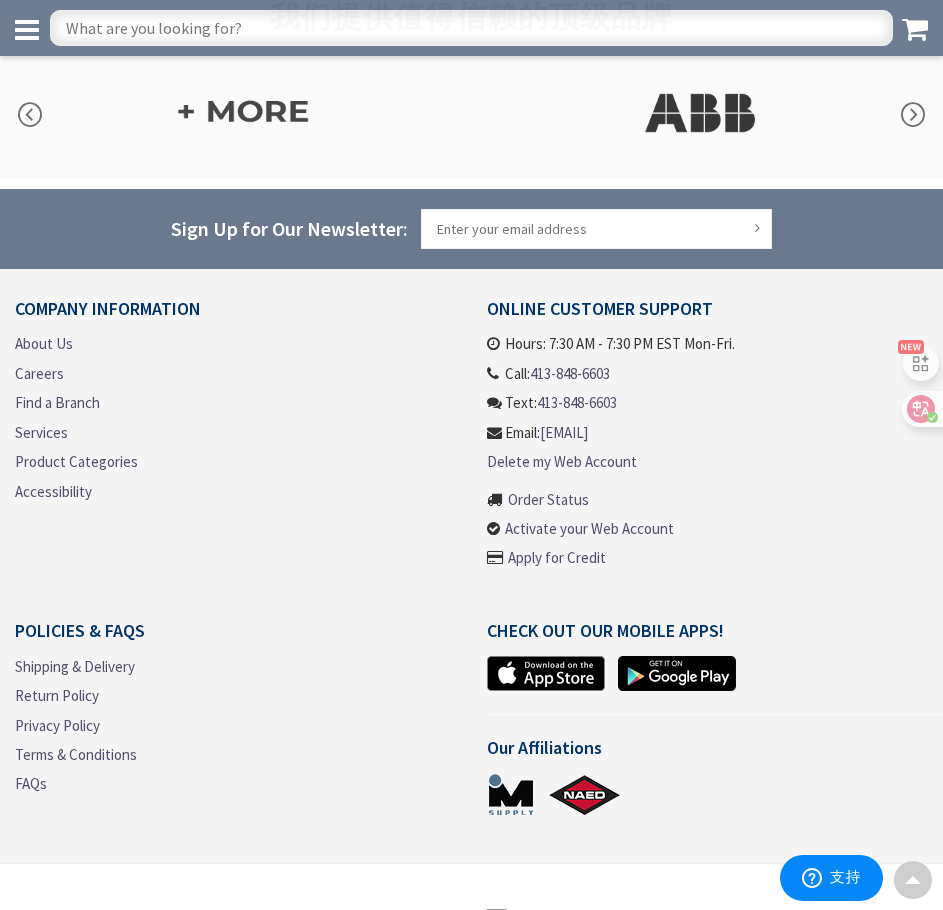 scroll, scrollTop: 1079, scrollLeft: 0, axis: vertical 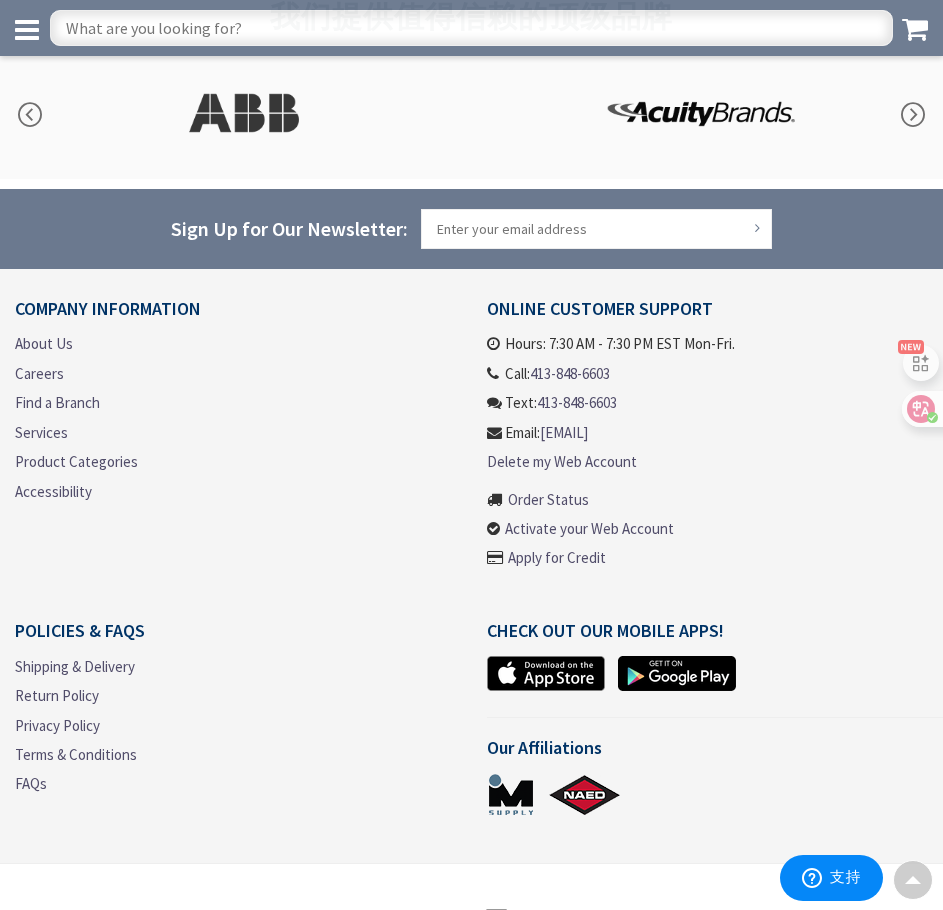 click on "Load more    加载更多" at bounding box center (71, 2424) 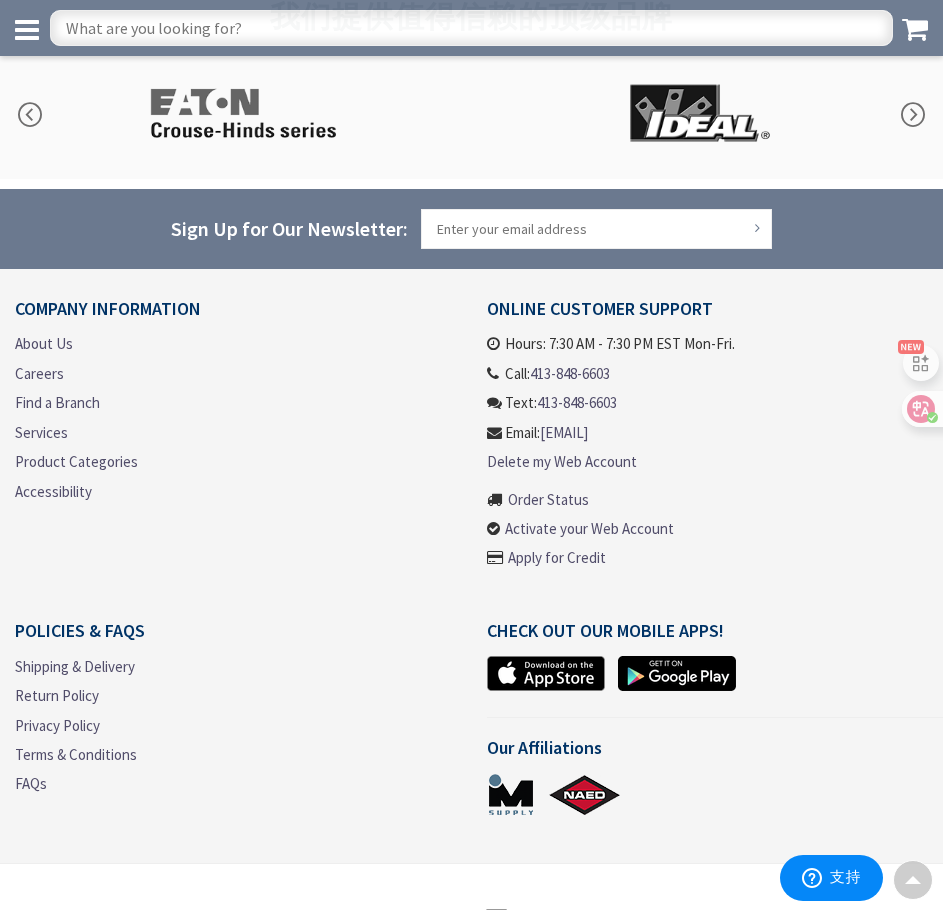 scroll, scrollTop: 1968, scrollLeft: 0, axis: vertical 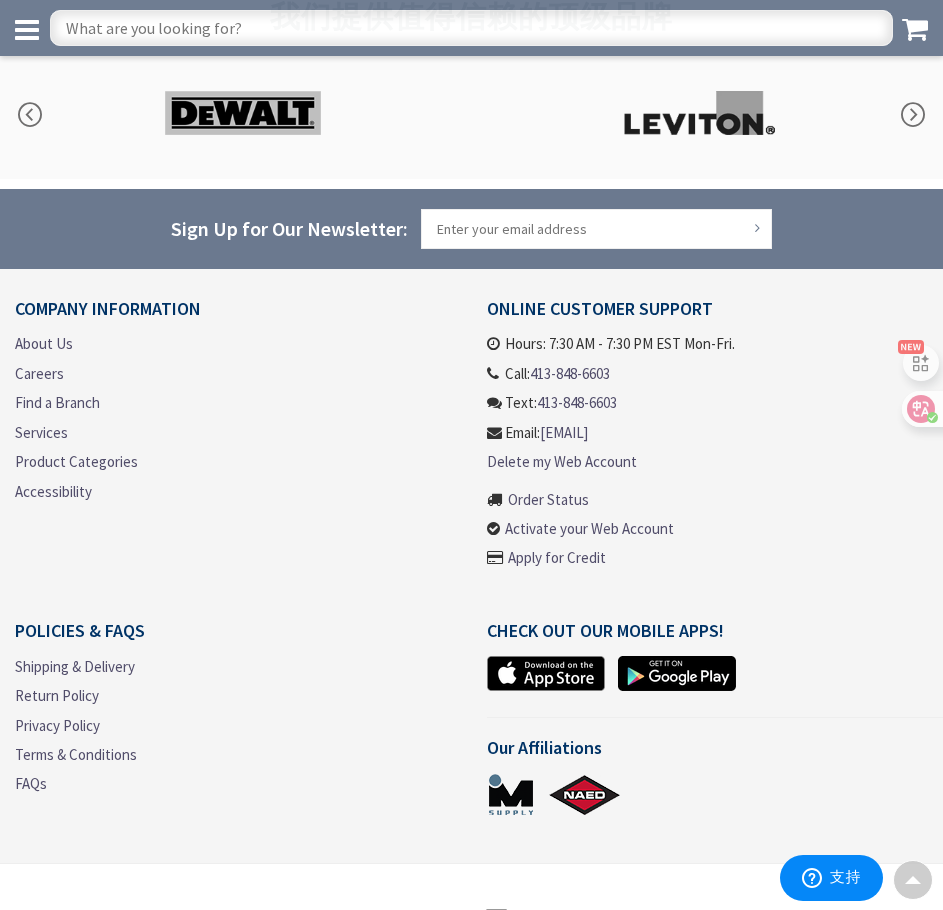 click on "Back    返回" at bounding box center [39, 1030] 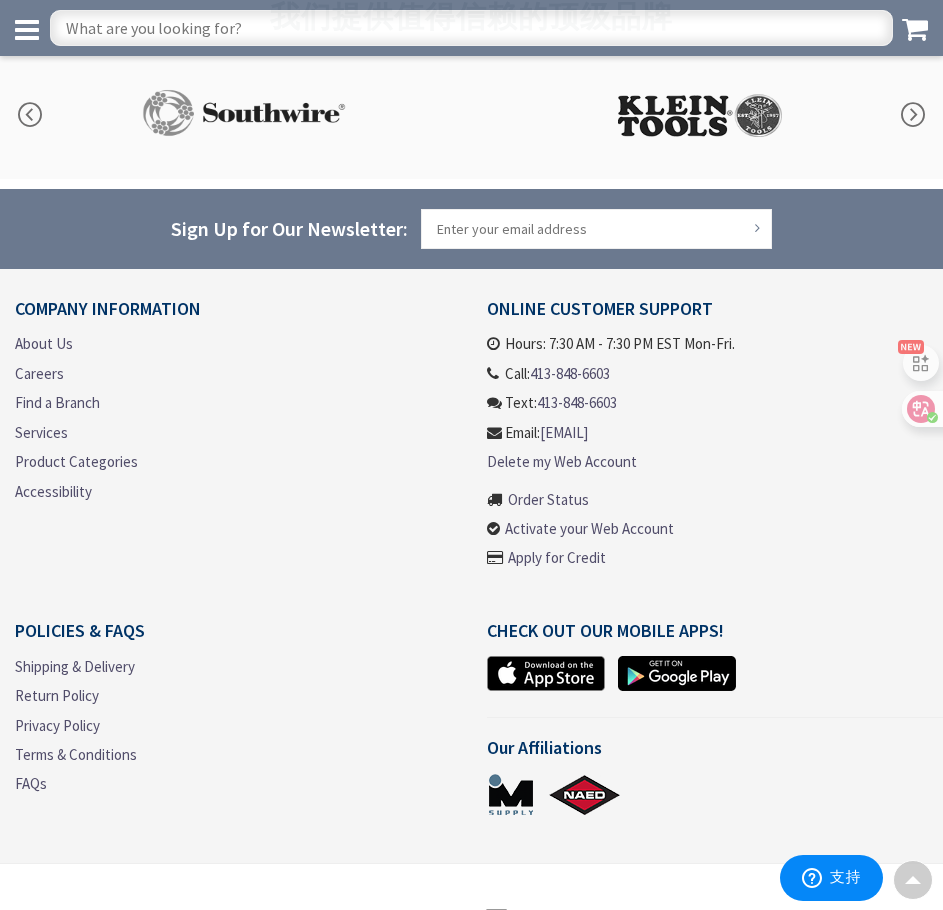 drag, startPoint x: 69, startPoint y: 1557, endPoint x: 184, endPoint y: 1559, distance: 115.01739 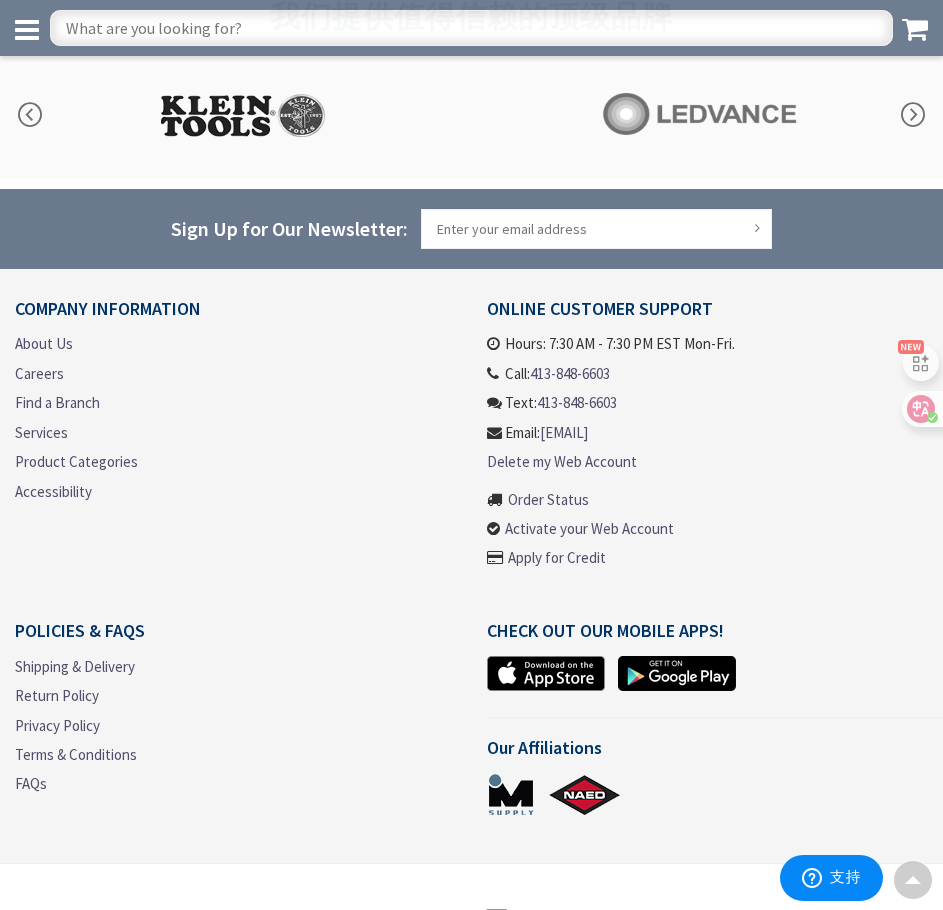 copy on "[PHONE]" 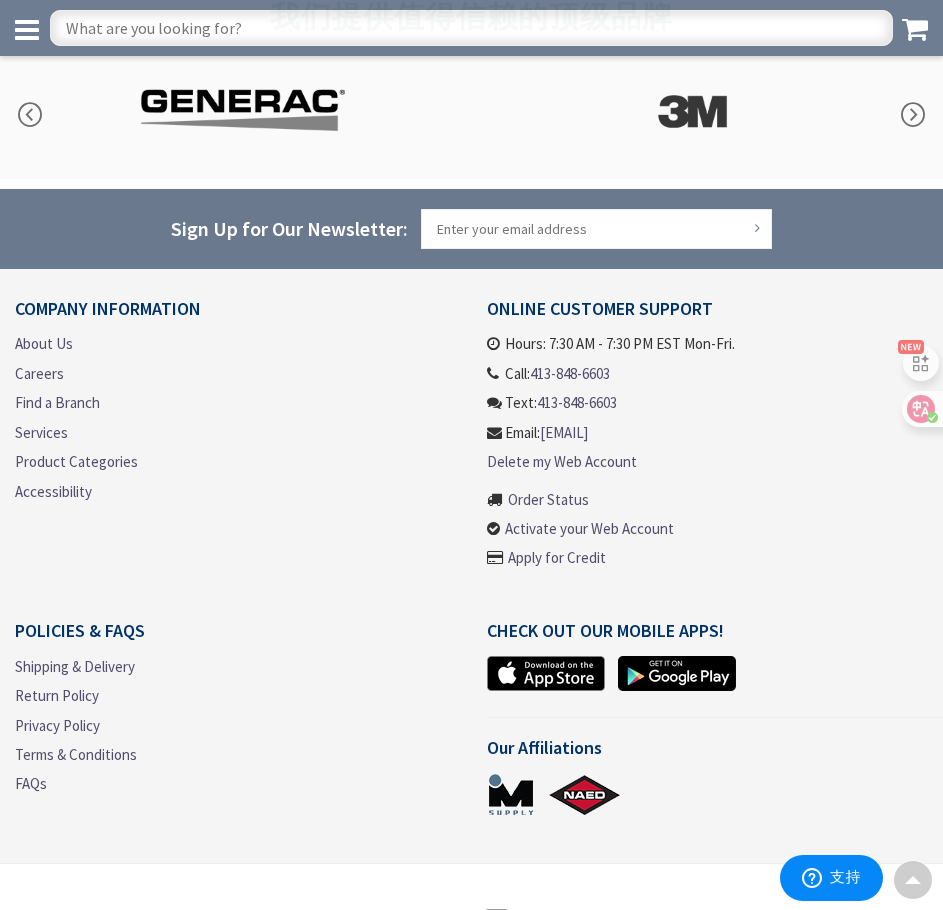 scroll, scrollTop: 700, scrollLeft: 0, axis: vertical 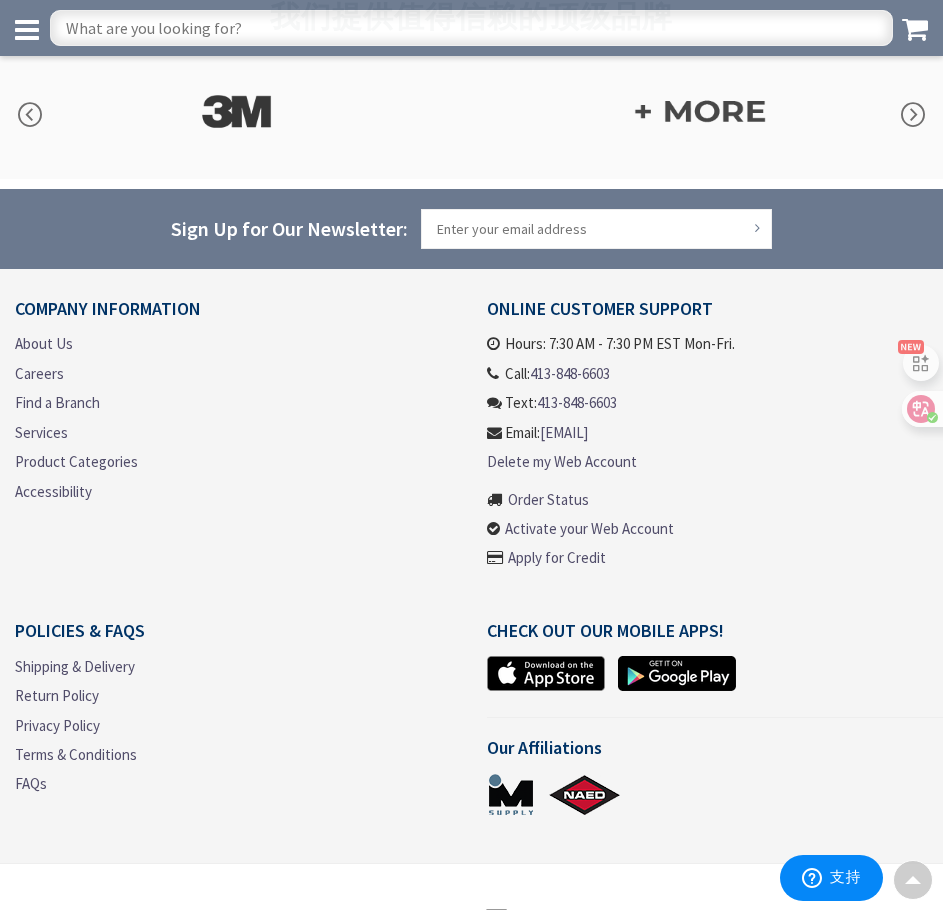 drag, startPoint x: 86, startPoint y: 1386, endPoint x: 228, endPoint y: 1397, distance: 142.42542 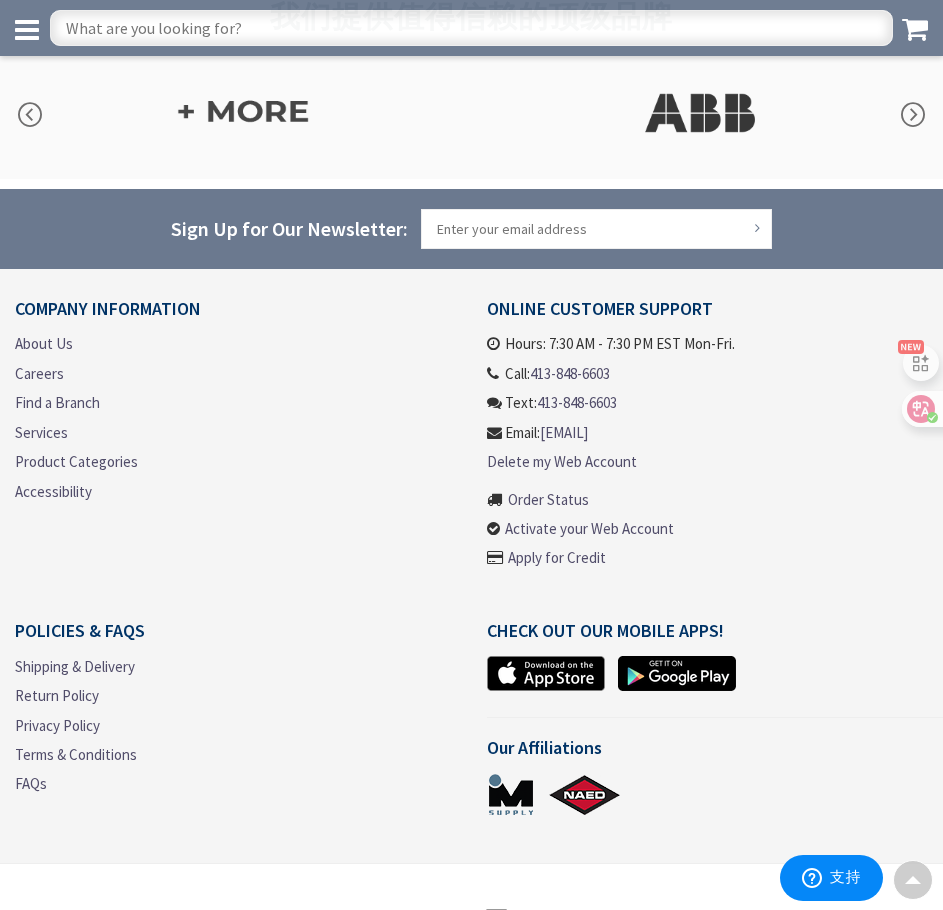 scroll, scrollTop: 900, scrollLeft: 0, axis: vertical 